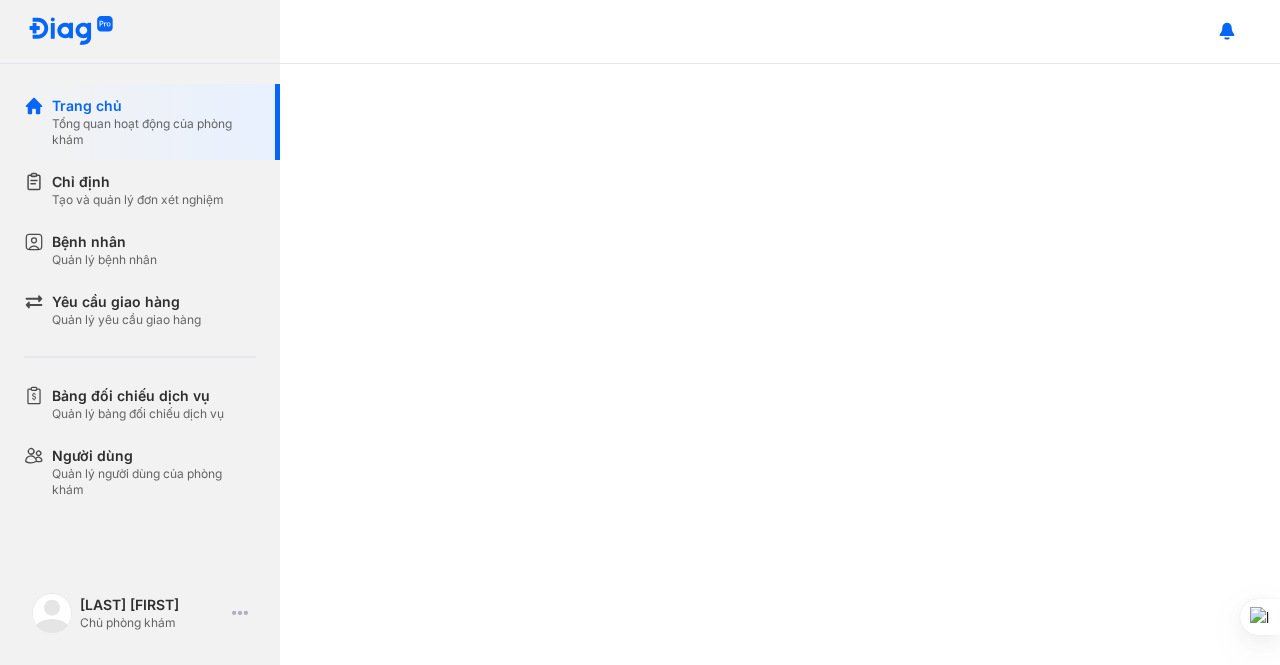 scroll, scrollTop: 0, scrollLeft: 0, axis: both 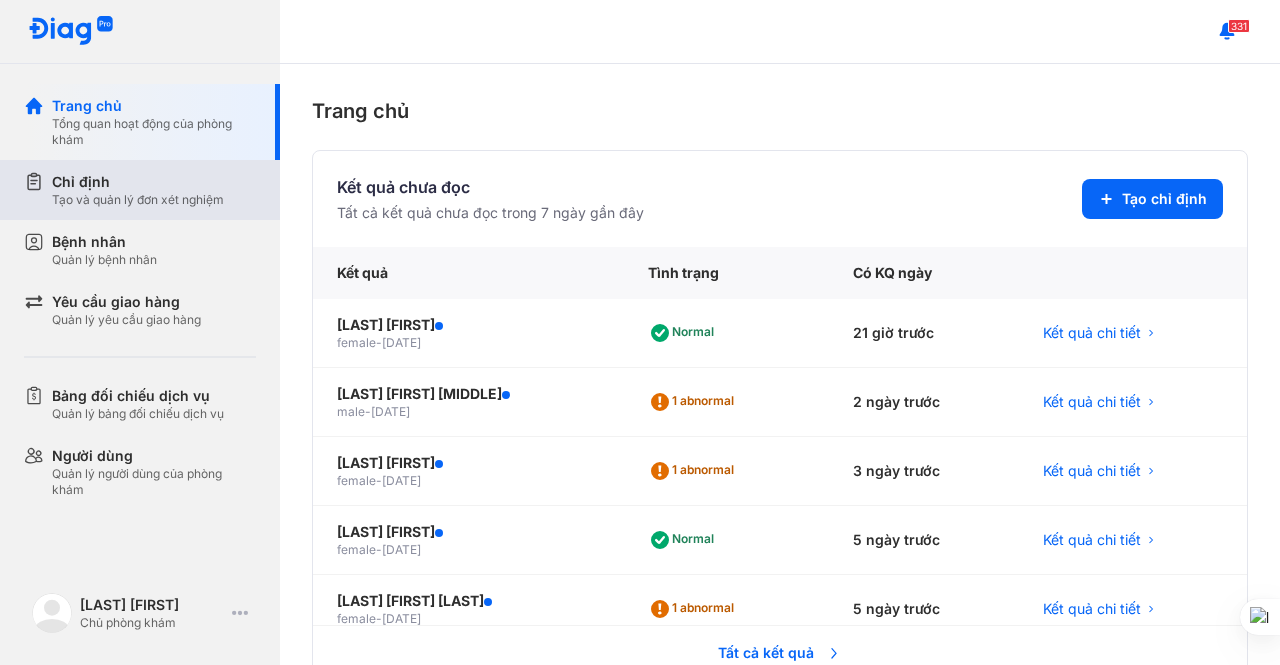 click on "Chỉ định" at bounding box center (138, 182) 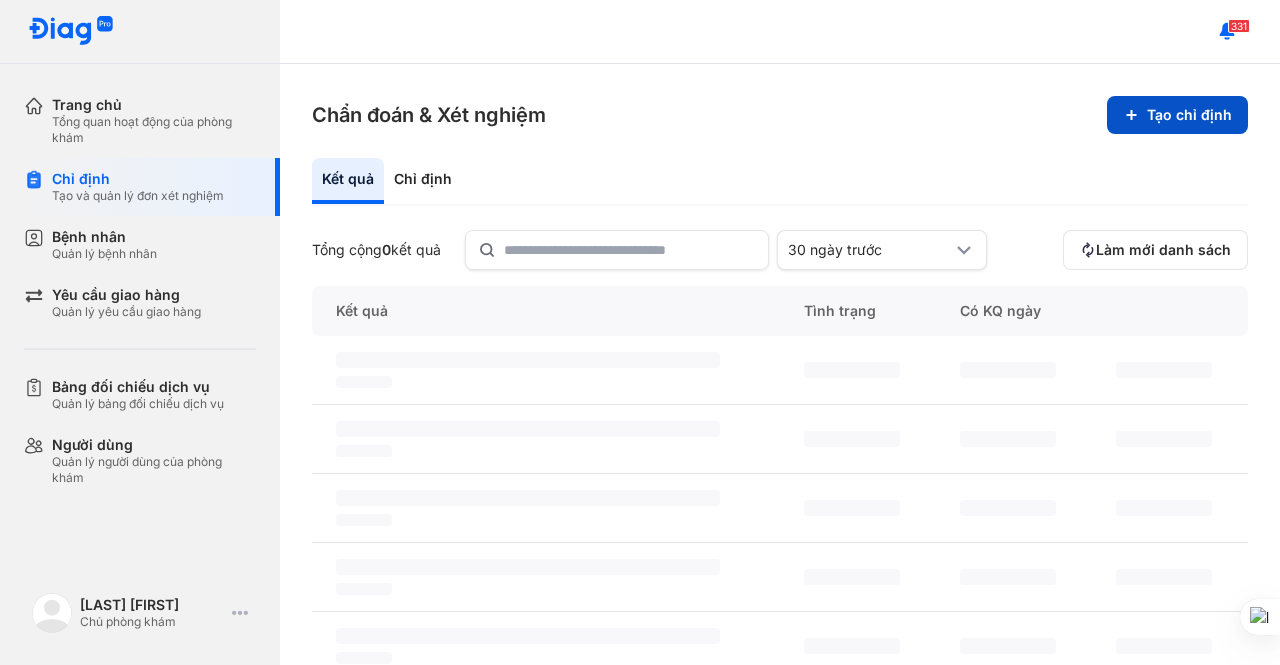 click on "Tạo chỉ định" at bounding box center (1177, 115) 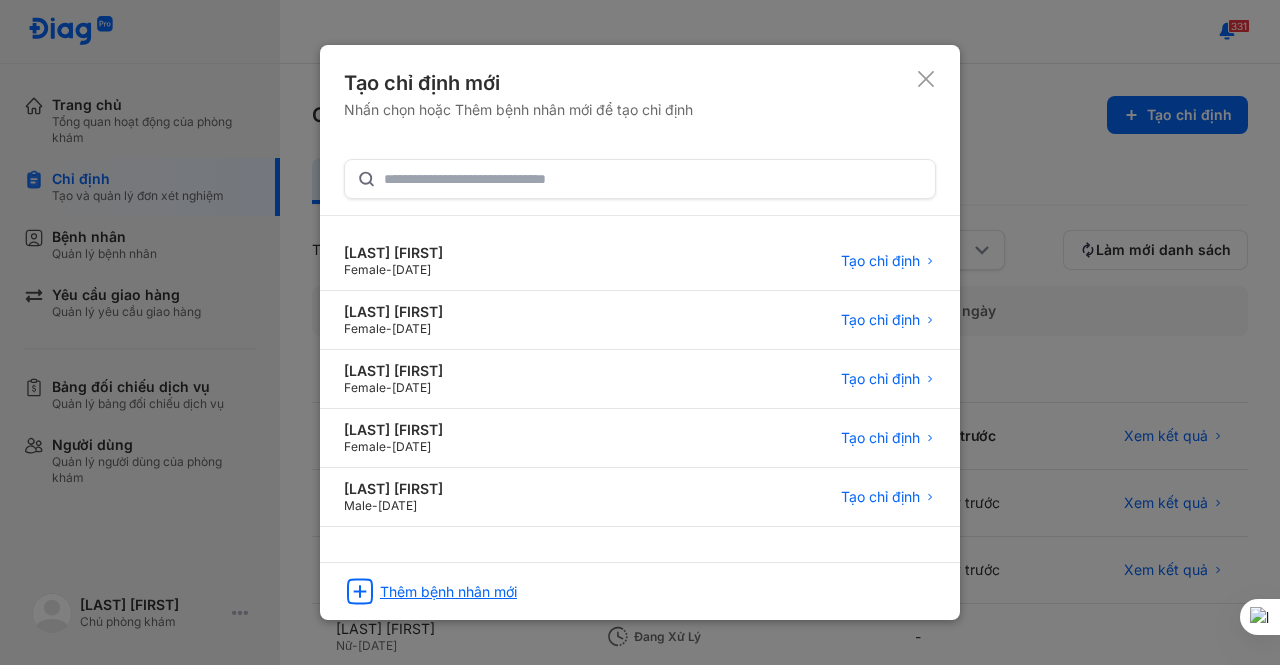click on "Thêm bệnh nhân mới" 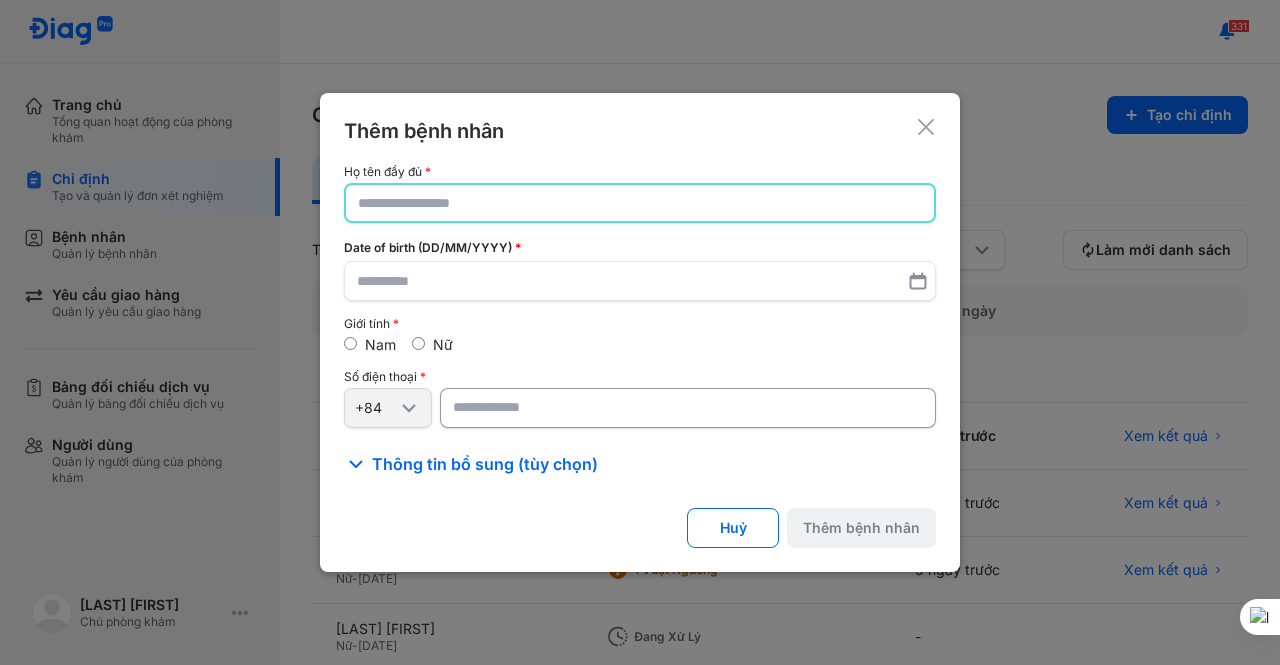 click 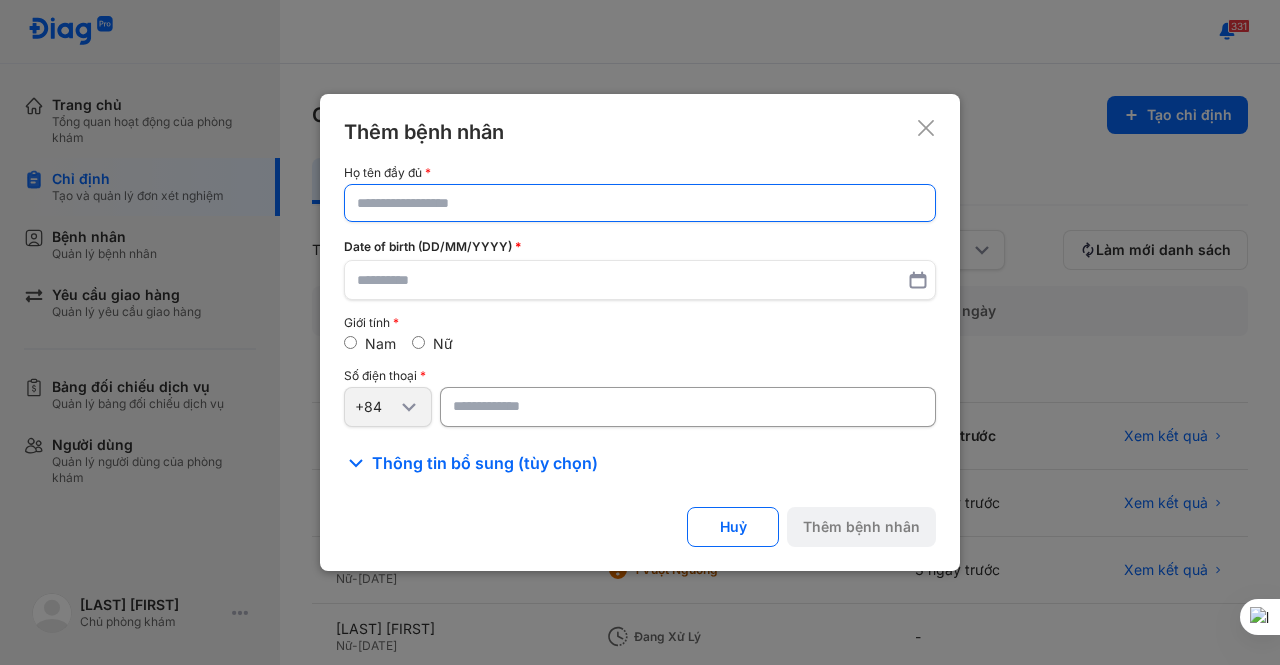 click 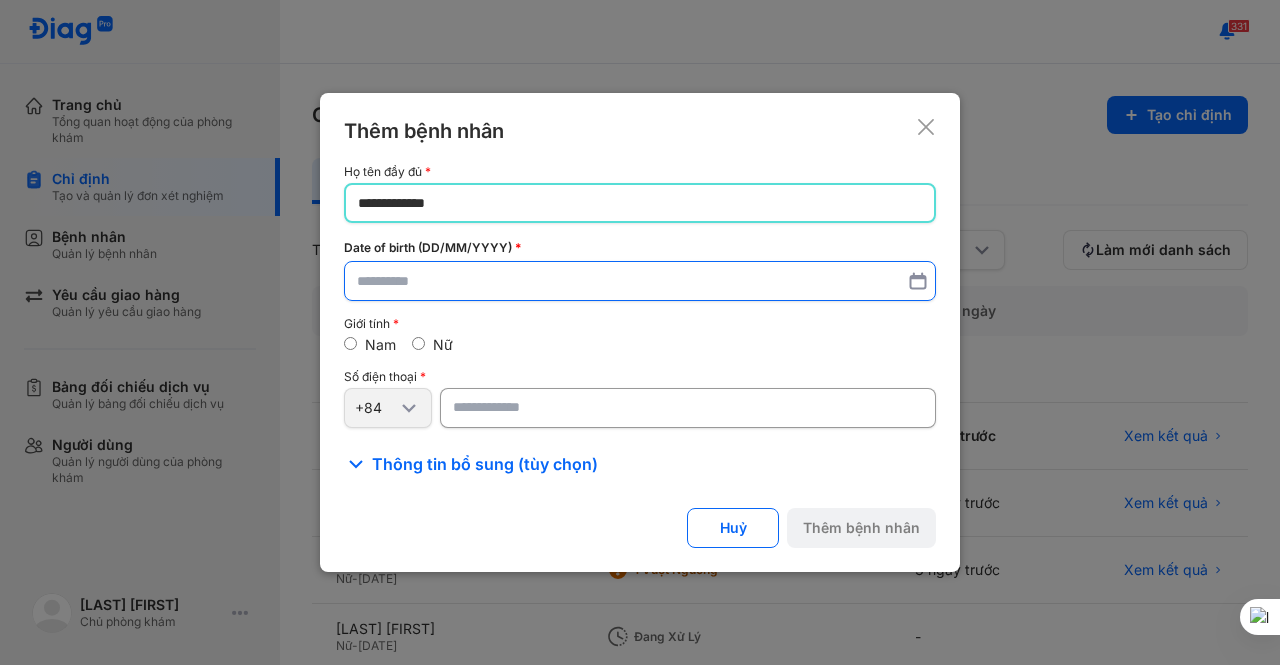 type on "**********" 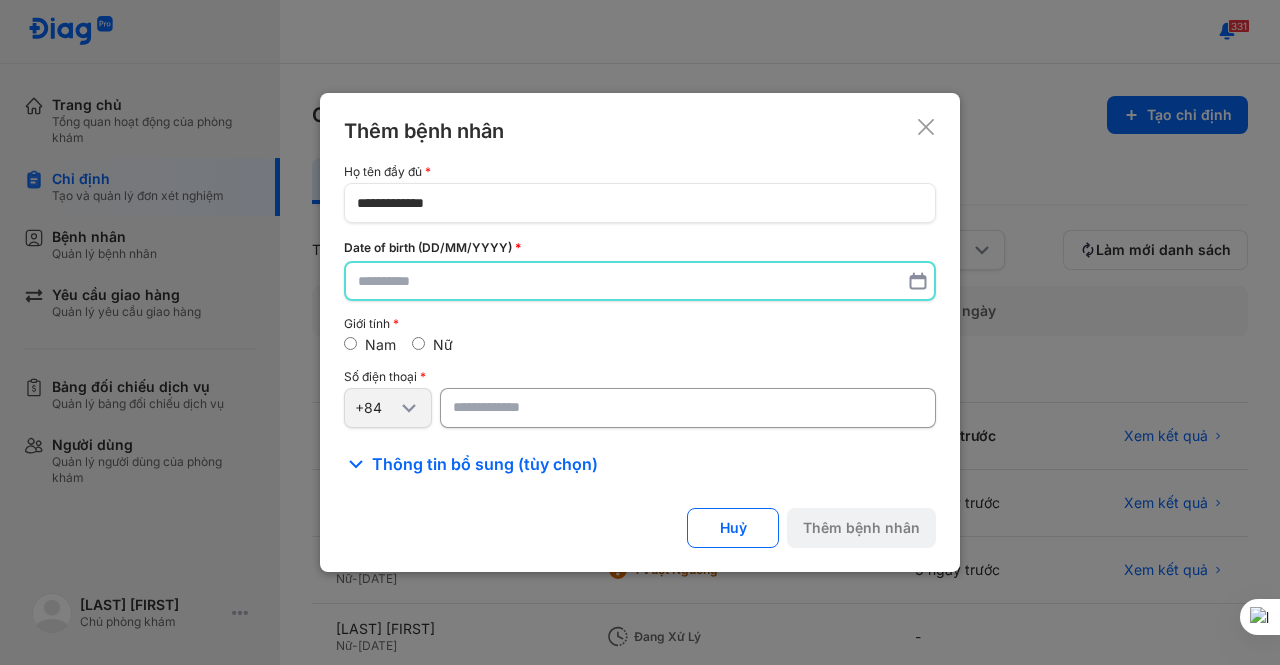 click at bounding box center (640, 281) 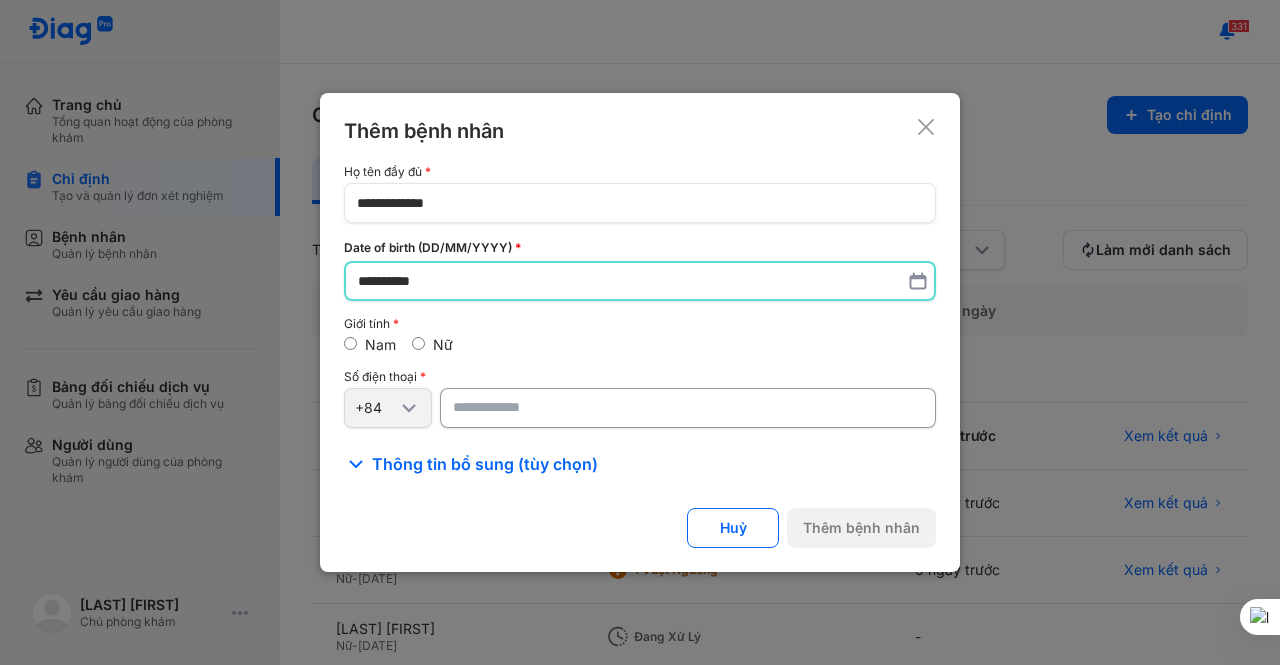 type on "**********" 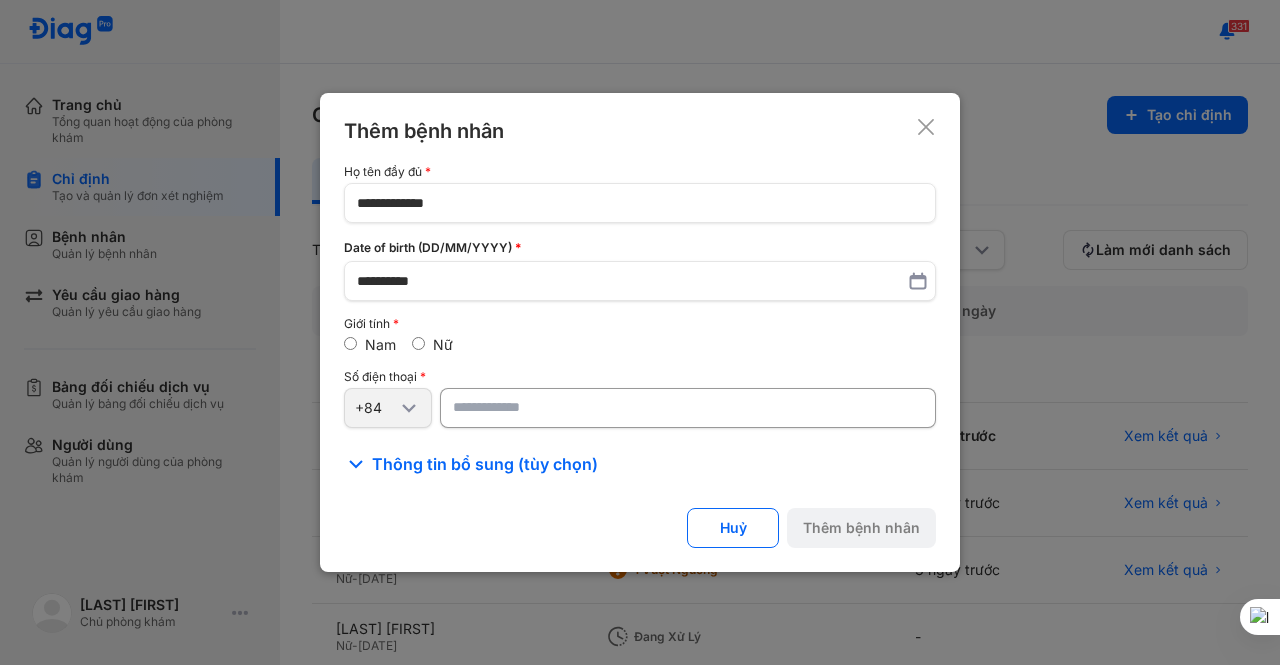 click at bounding box center (688, 408) 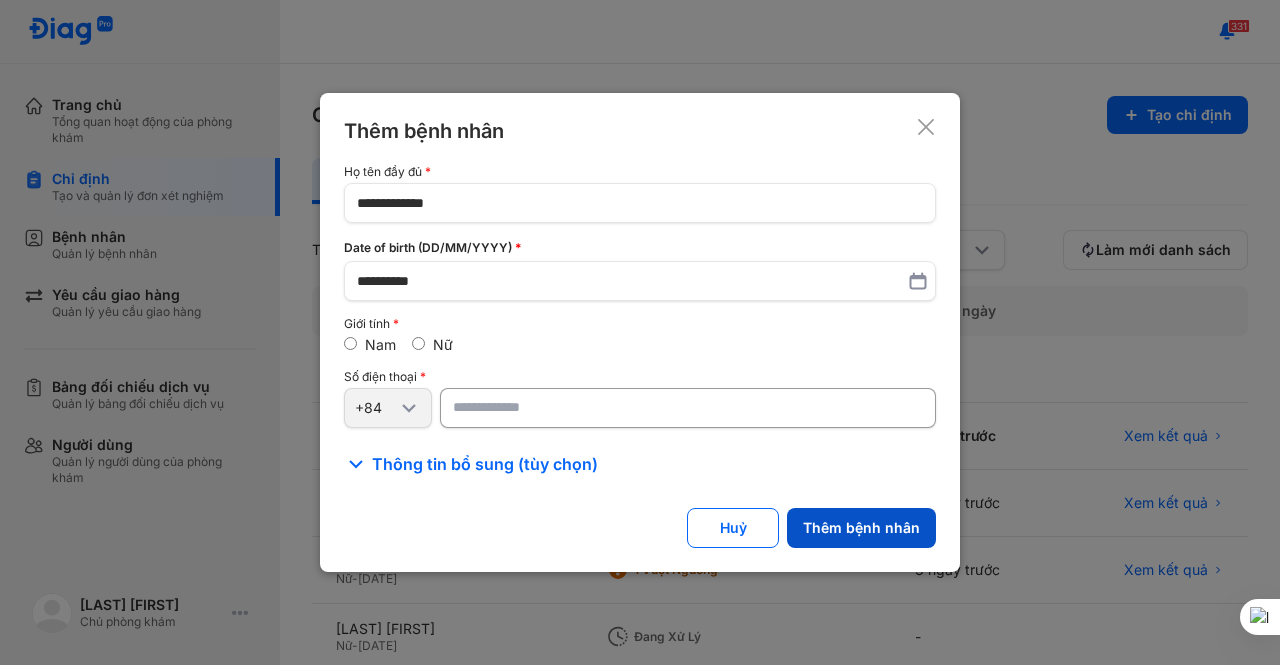 type on "**********" 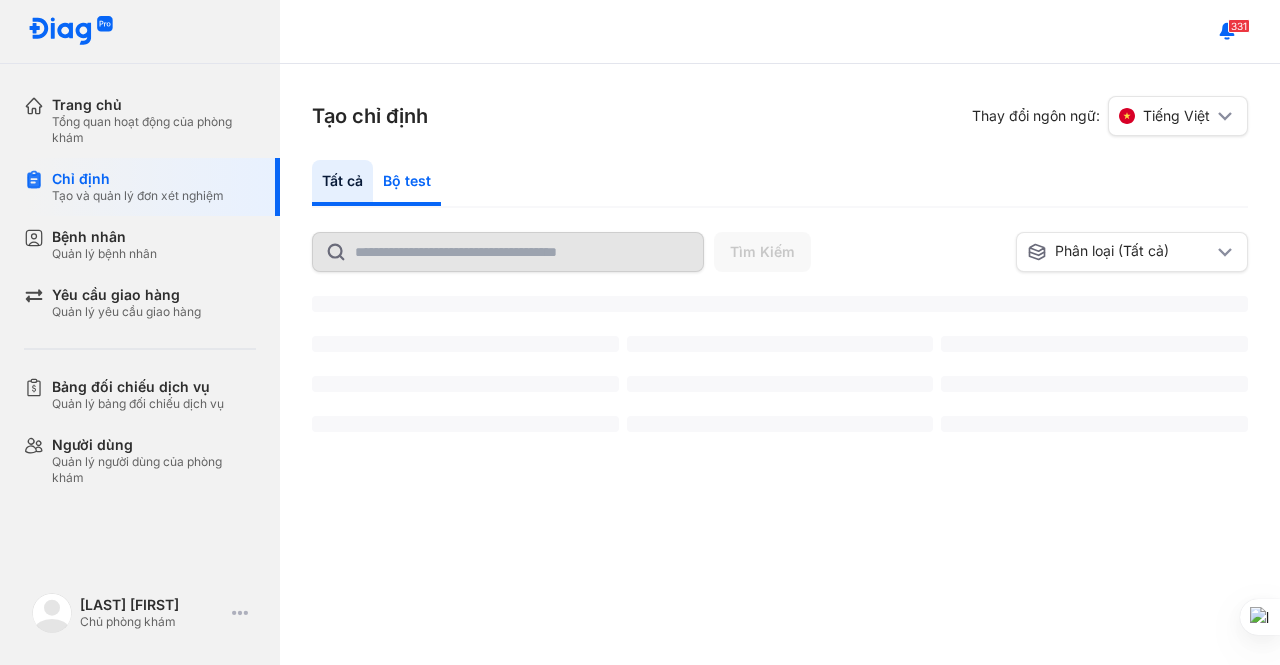 click on "Bộ test" 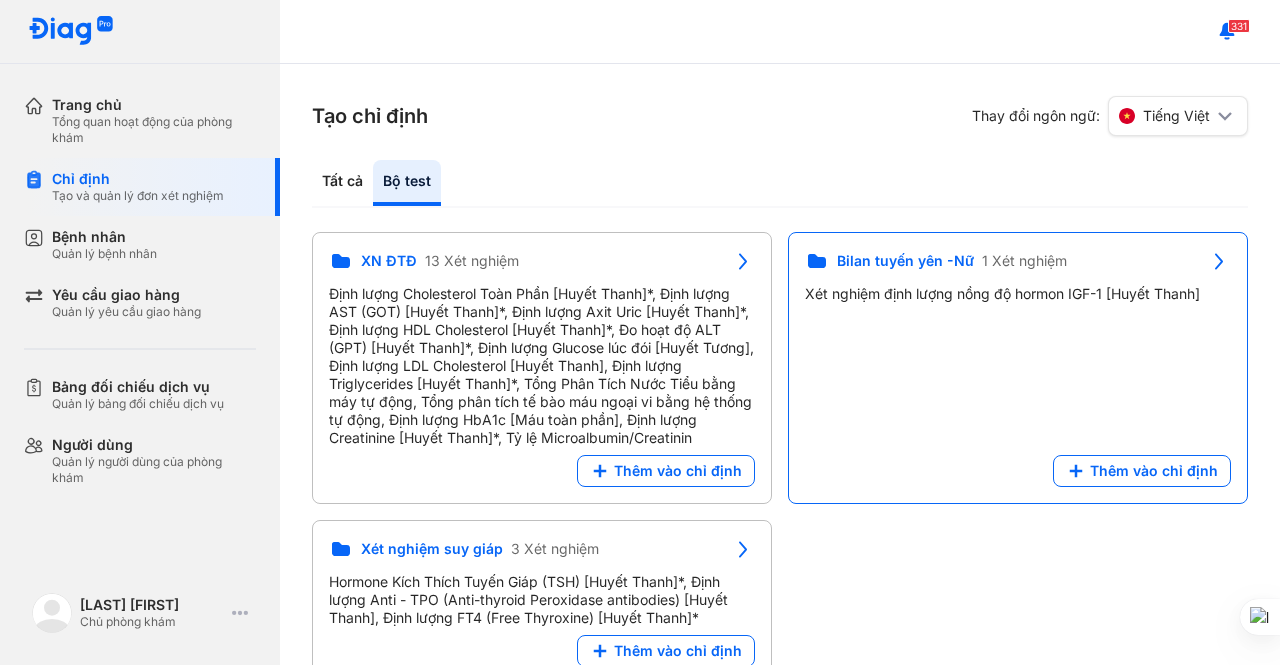 click on "[GENDER] 1[TEST_NAME] [TEST_NAME] [TEST_NAME] [TEST_NAME] [TEST_NAME]" 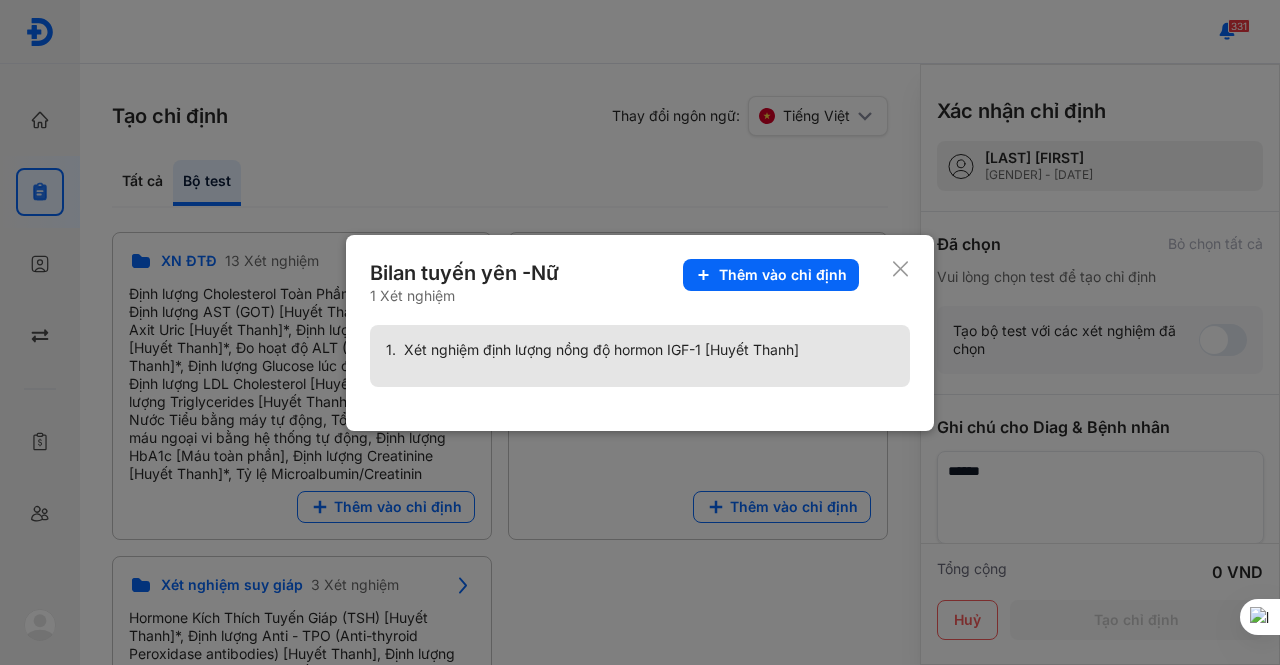 click 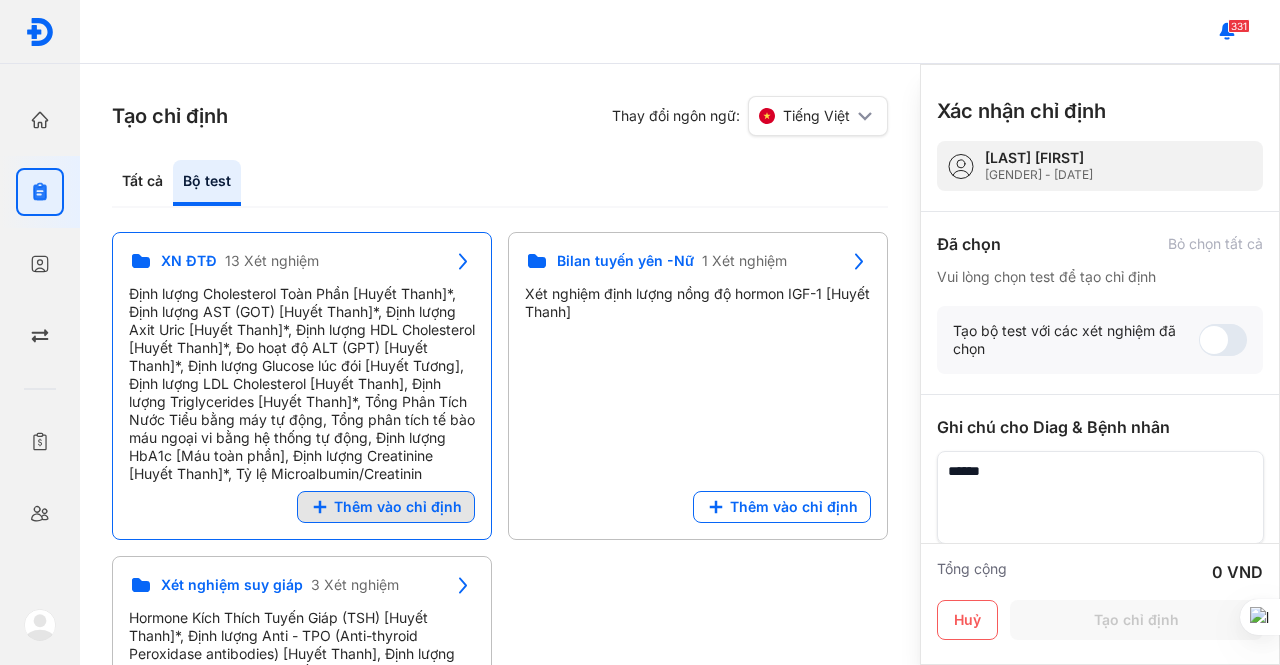 click 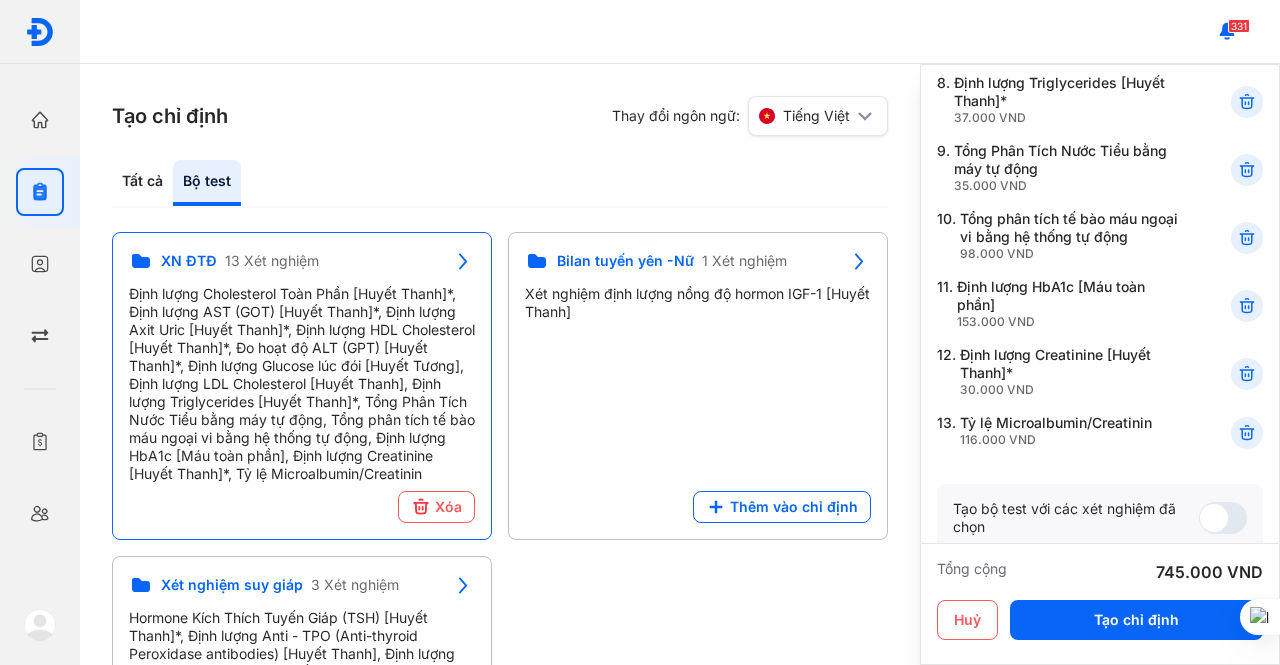 scroll, scrollTop: 700, scrollLeft: 0, axis: vertical 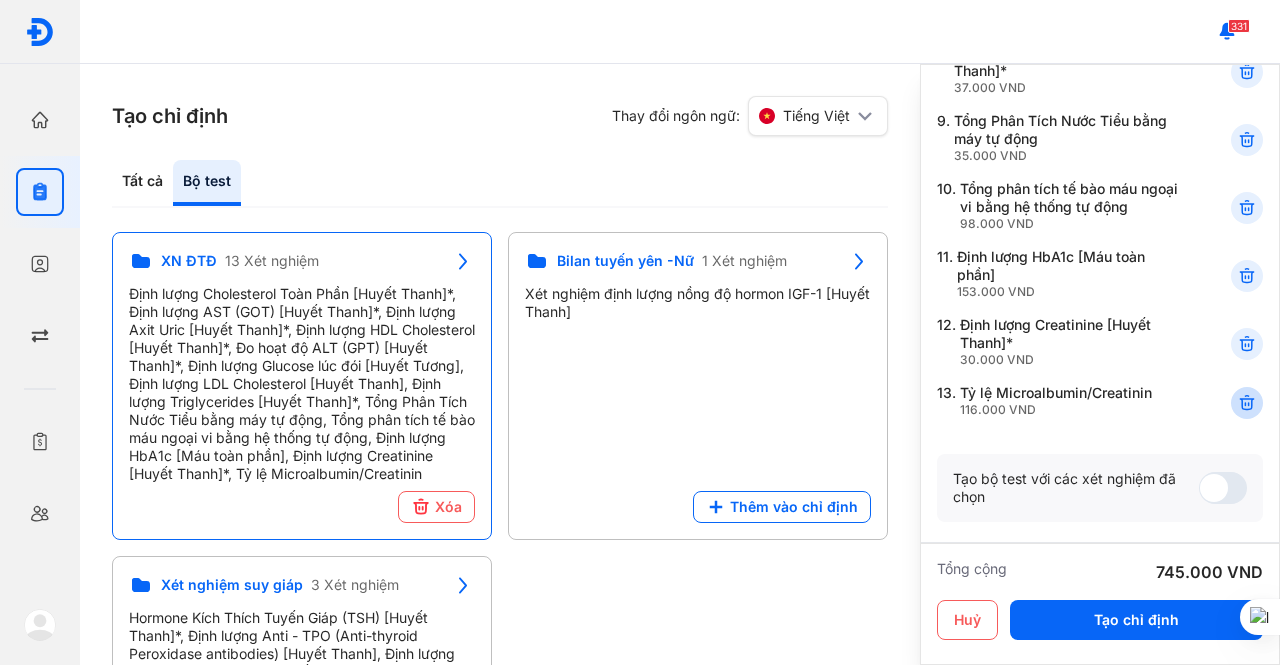 click 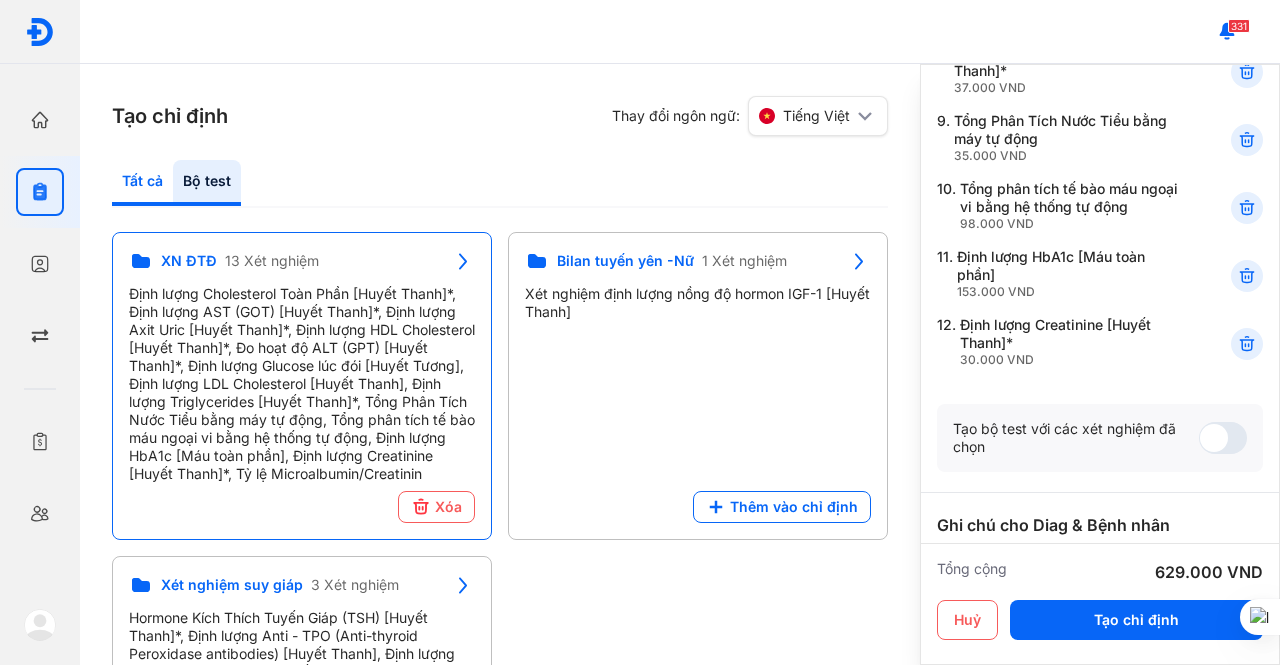 click on "Tất cả" 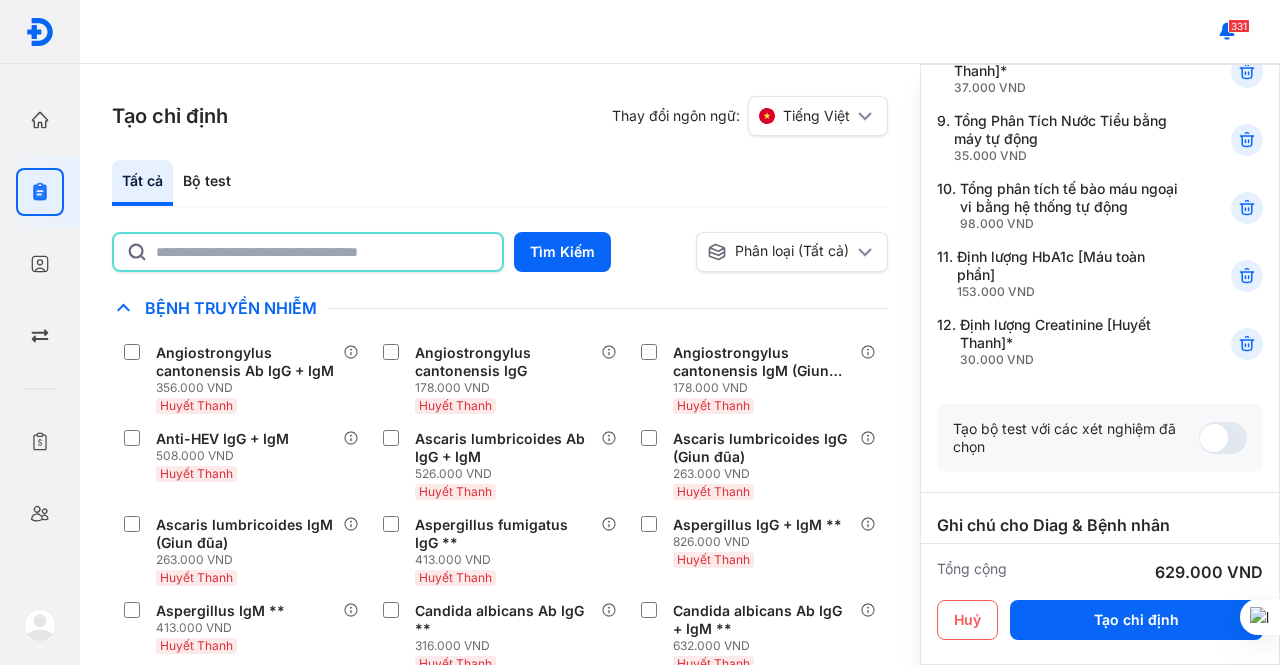 click 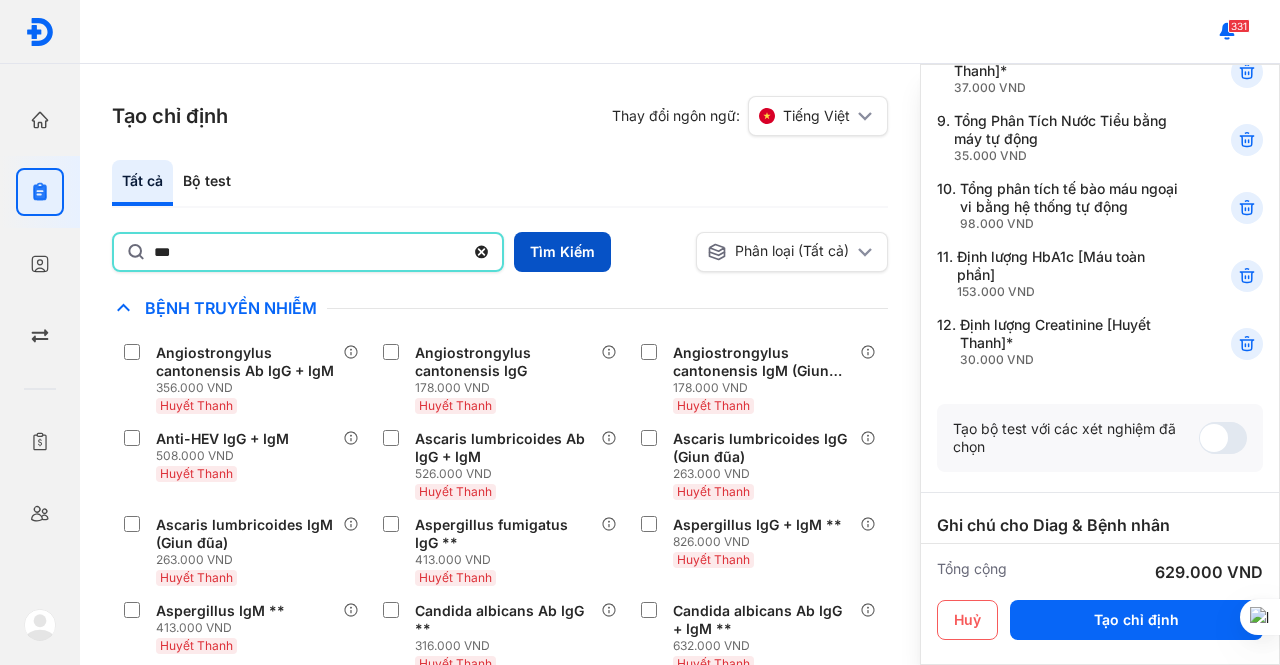 type on "***" 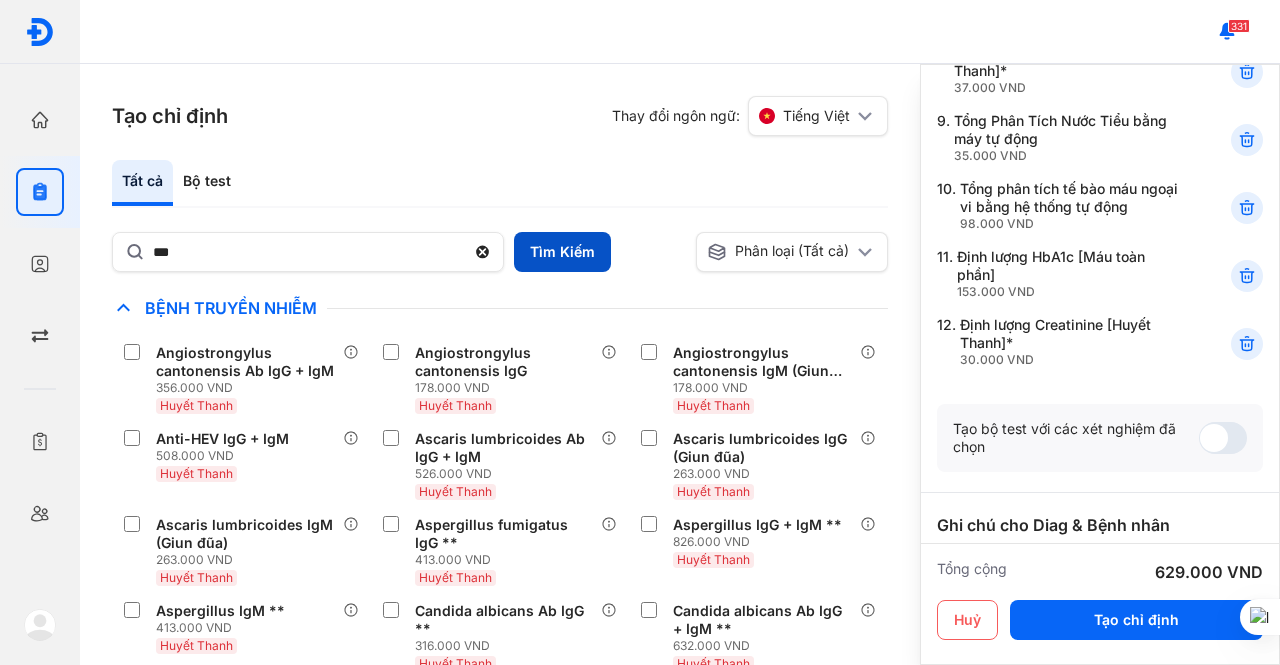 click on "Tìm Kiếm" at bounding box center (562, 252) 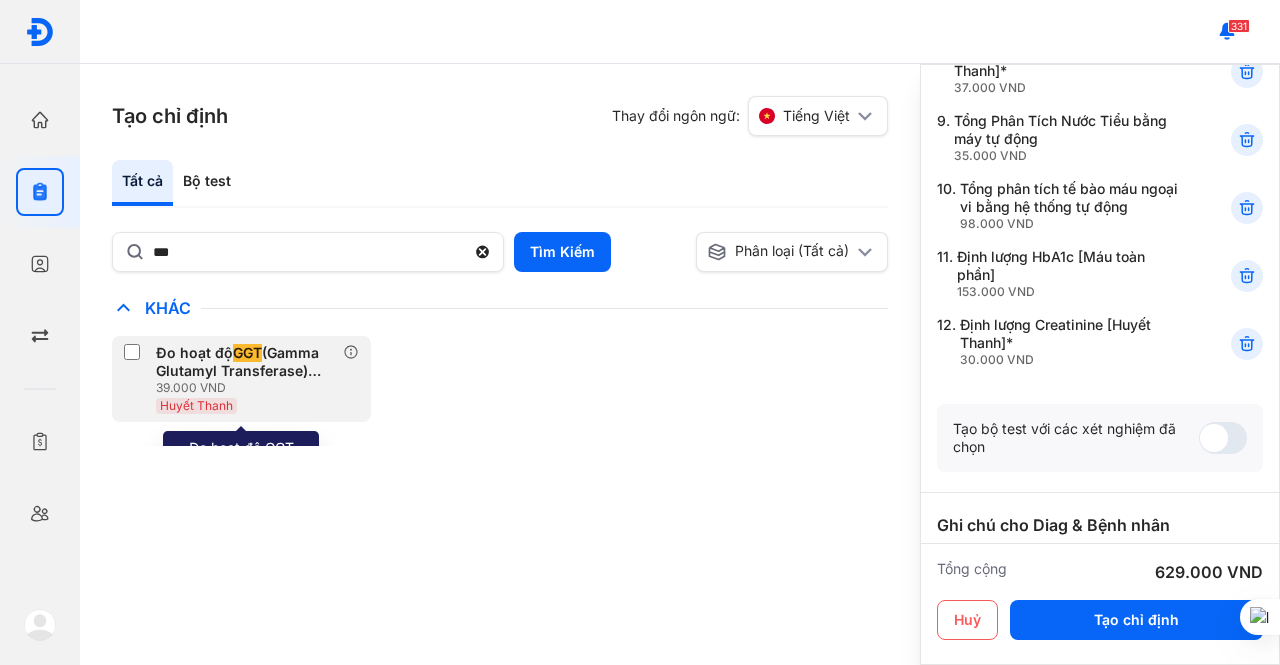 click on "Đo hoạt độ  GGT  (Gamma Glutamyl Transferase) [Huyết Thanh]* 39.000 VND Huyết Thanh" 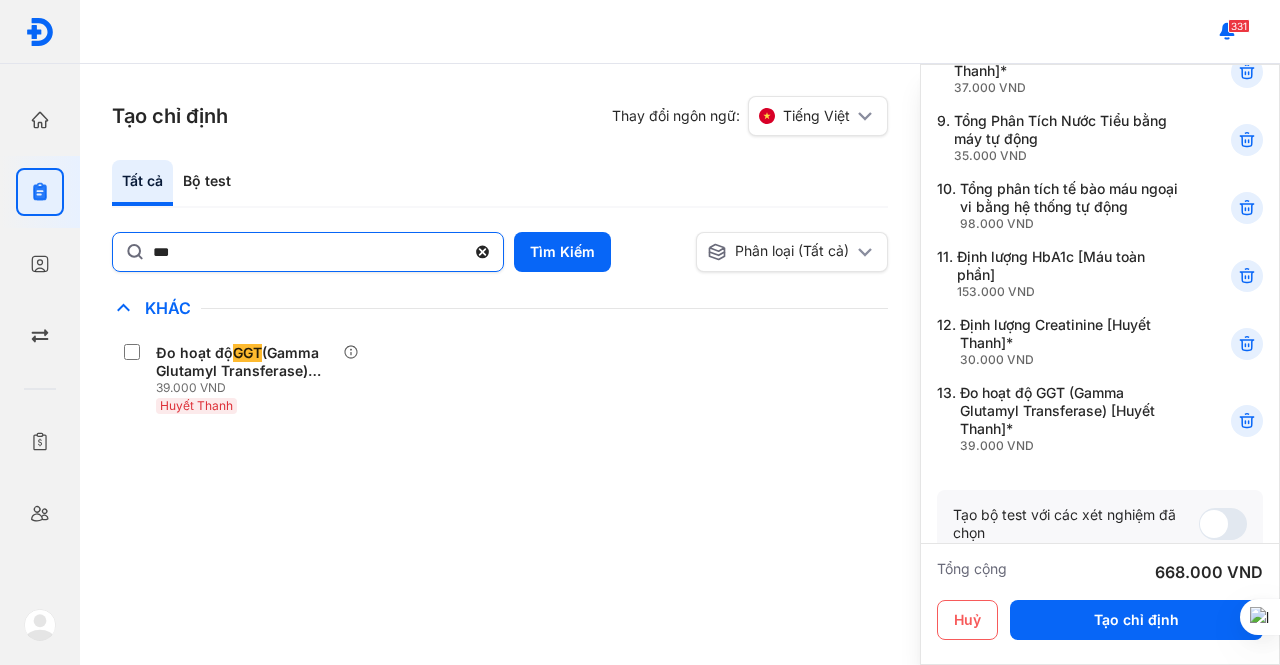click 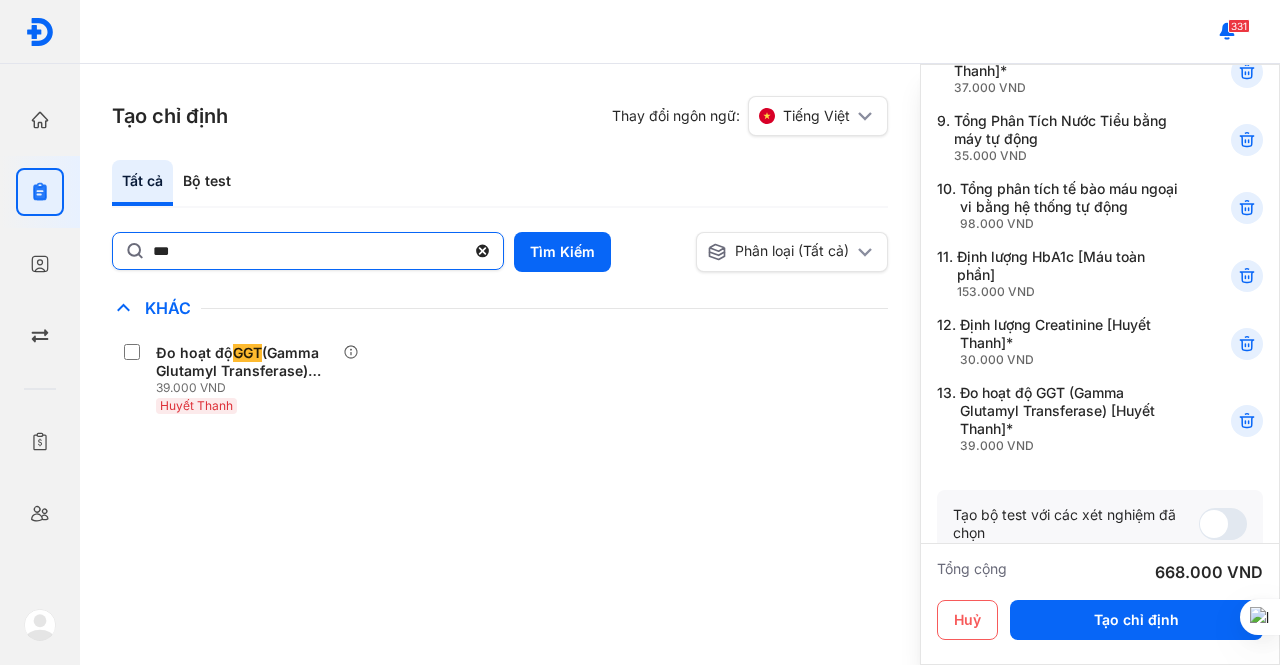 click on "***" 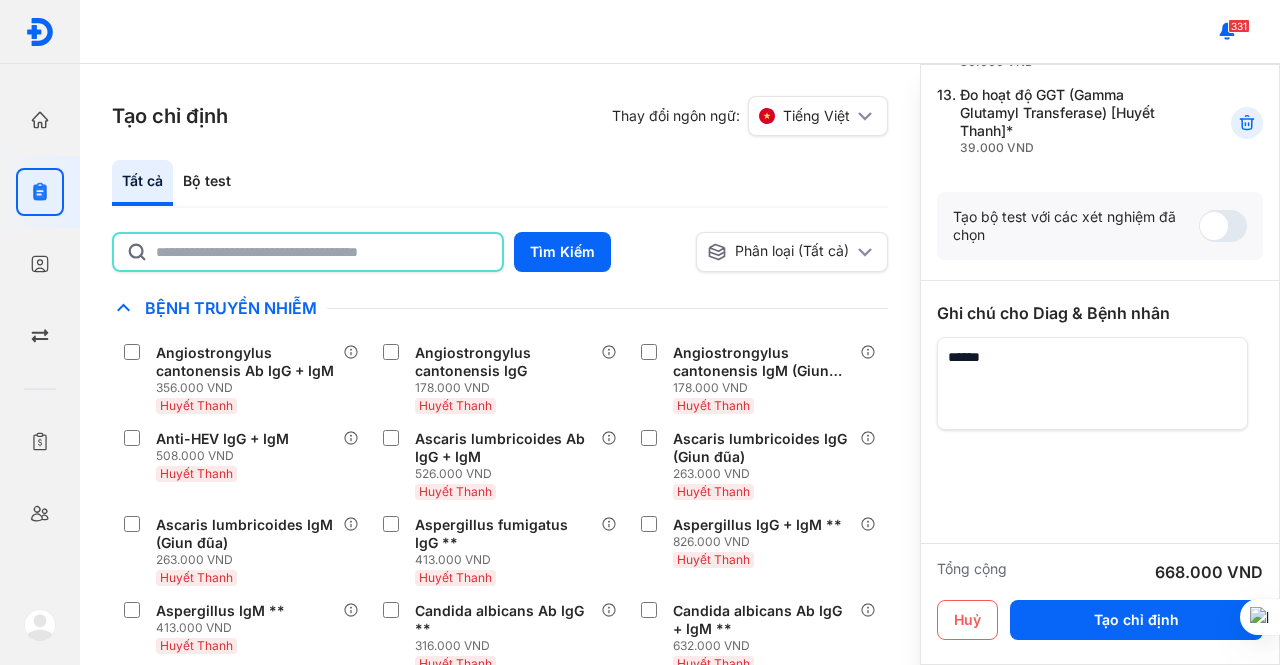 scroll, scrollTop: 1002, scrollLeft: 0, axis: vertical 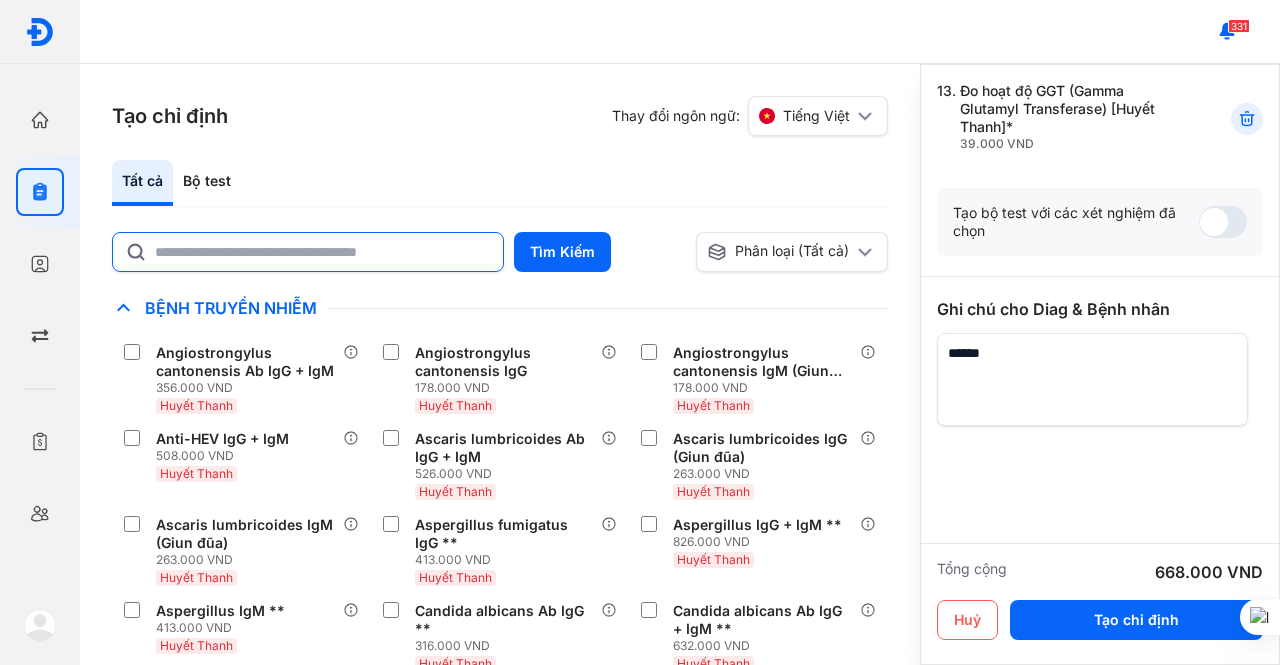click at bounding box center (1092, 379) 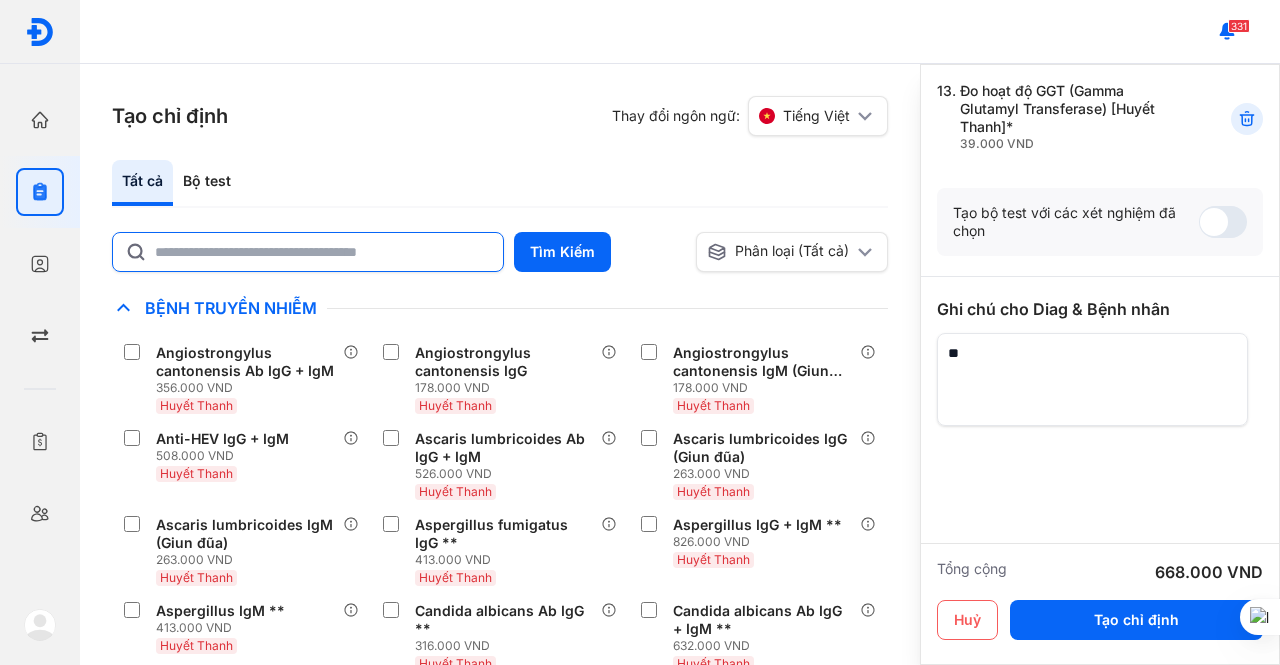 type on "*" 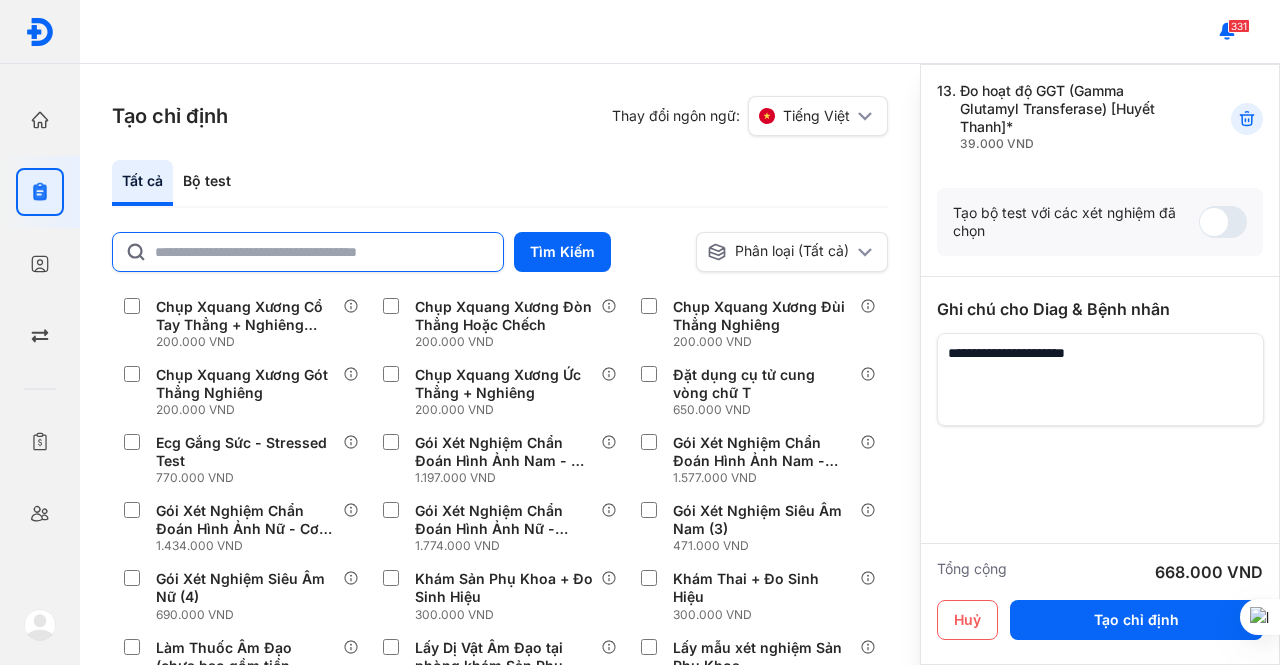 scroll, scrollTop: 4500, scrollLeft: 0, axis: vertical 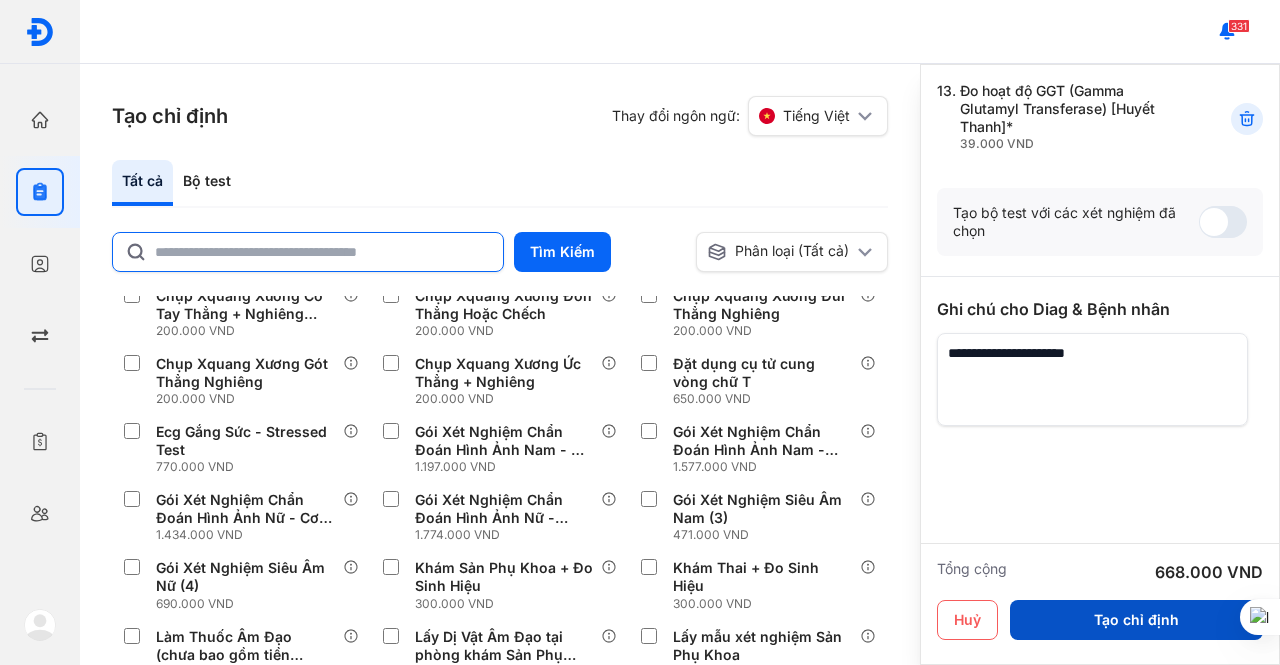 type on "**********" 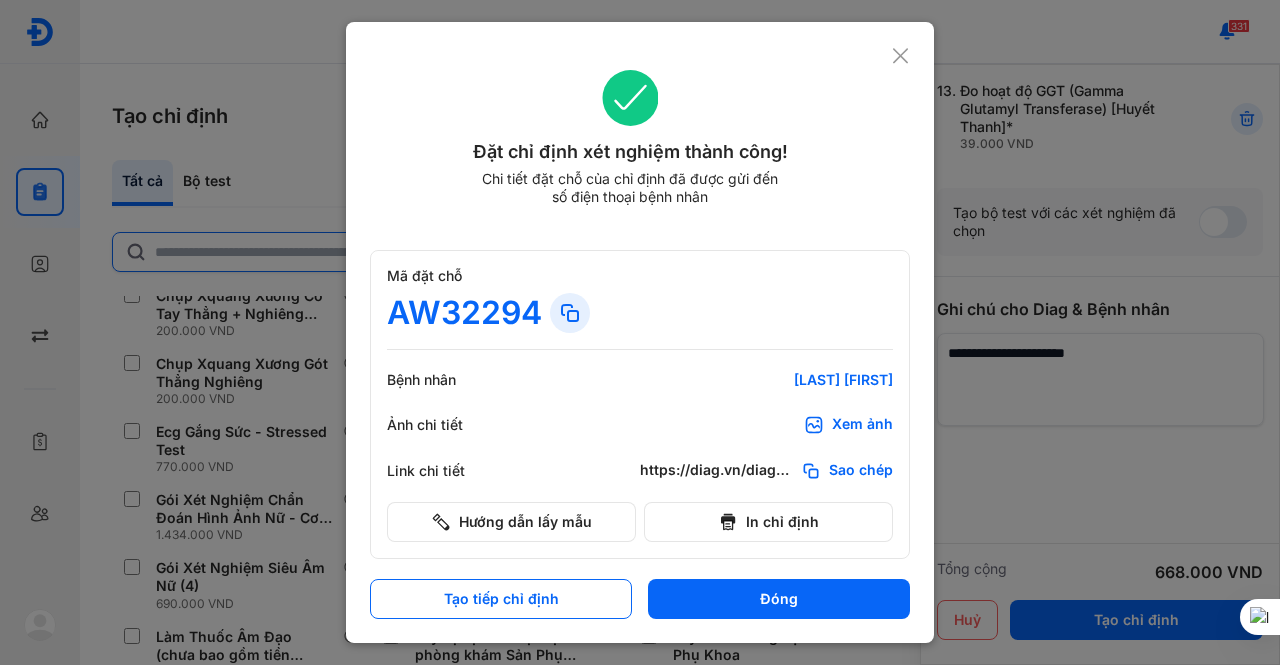 click 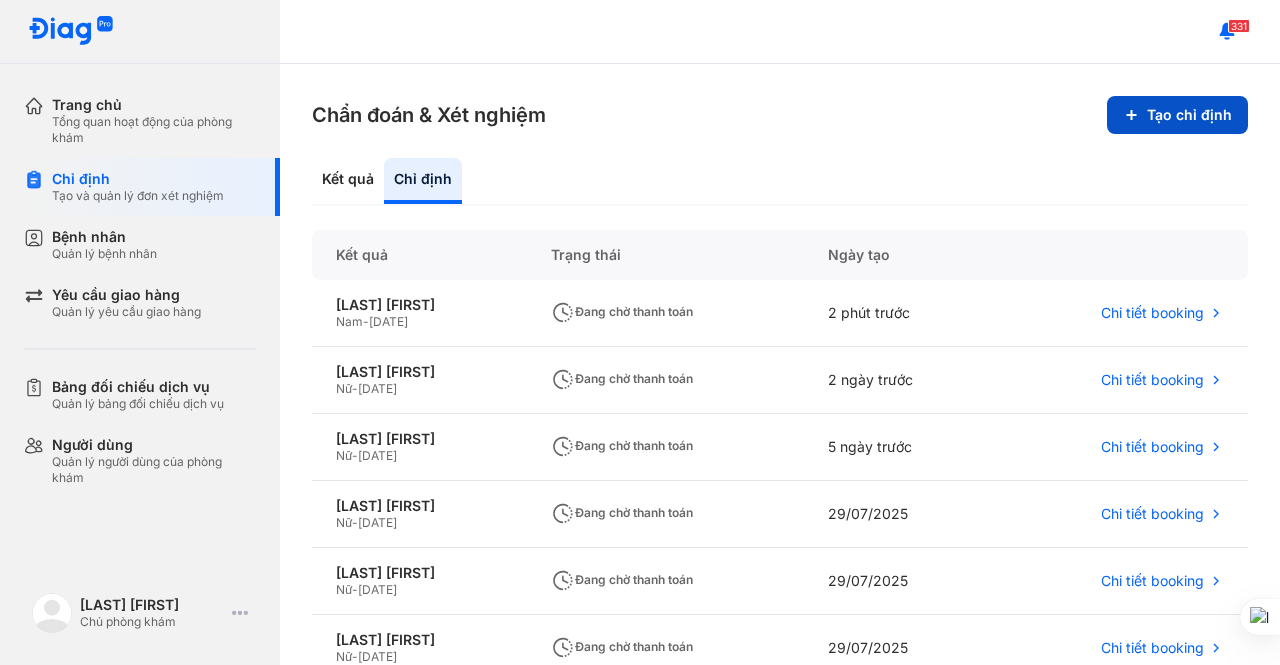 click 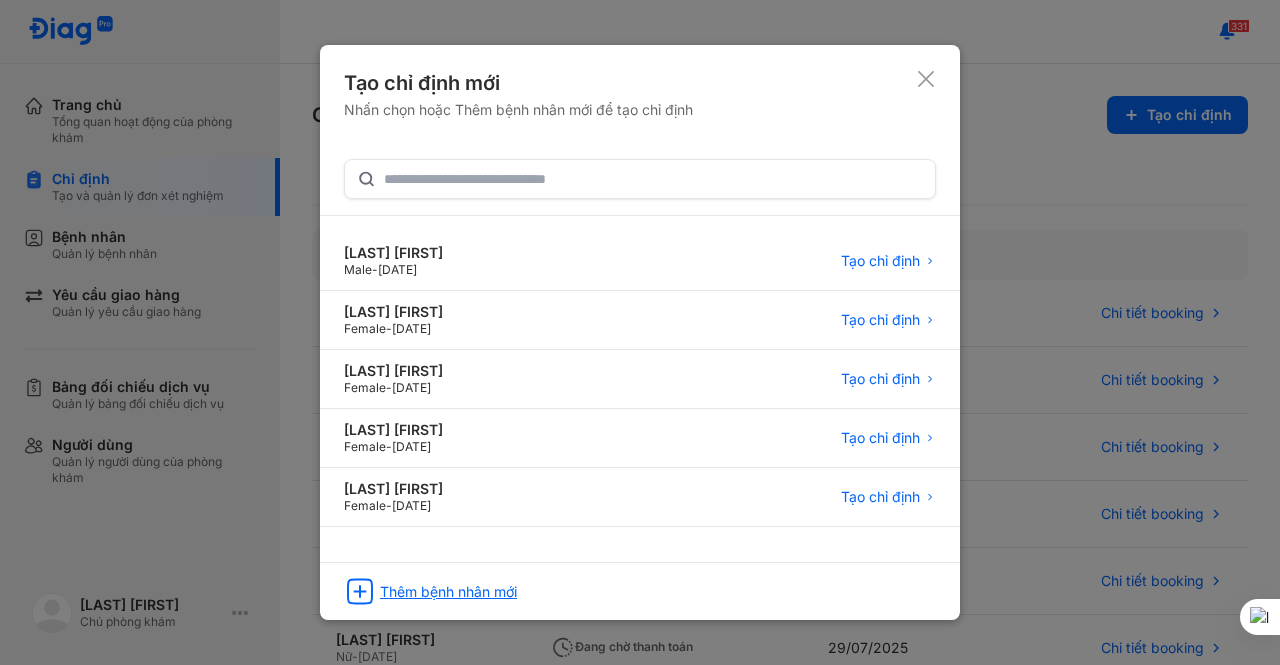 click on "Thêm bệnh nhân mới" at bounding box center (448, 592) 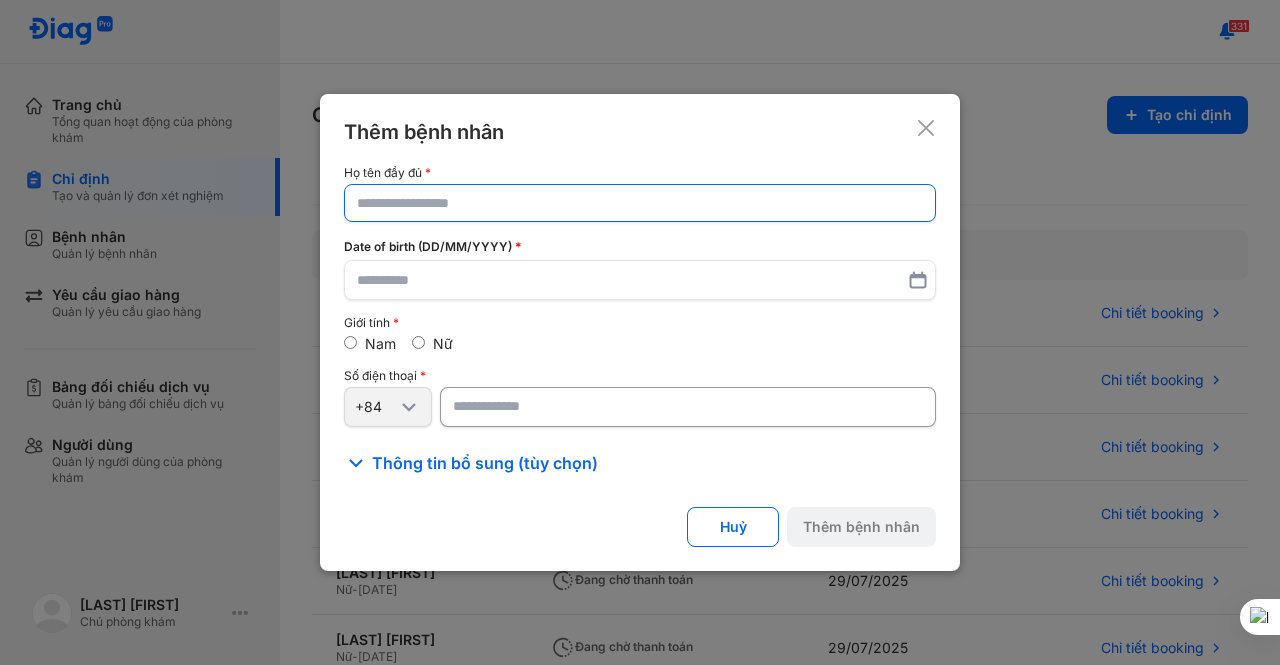 click 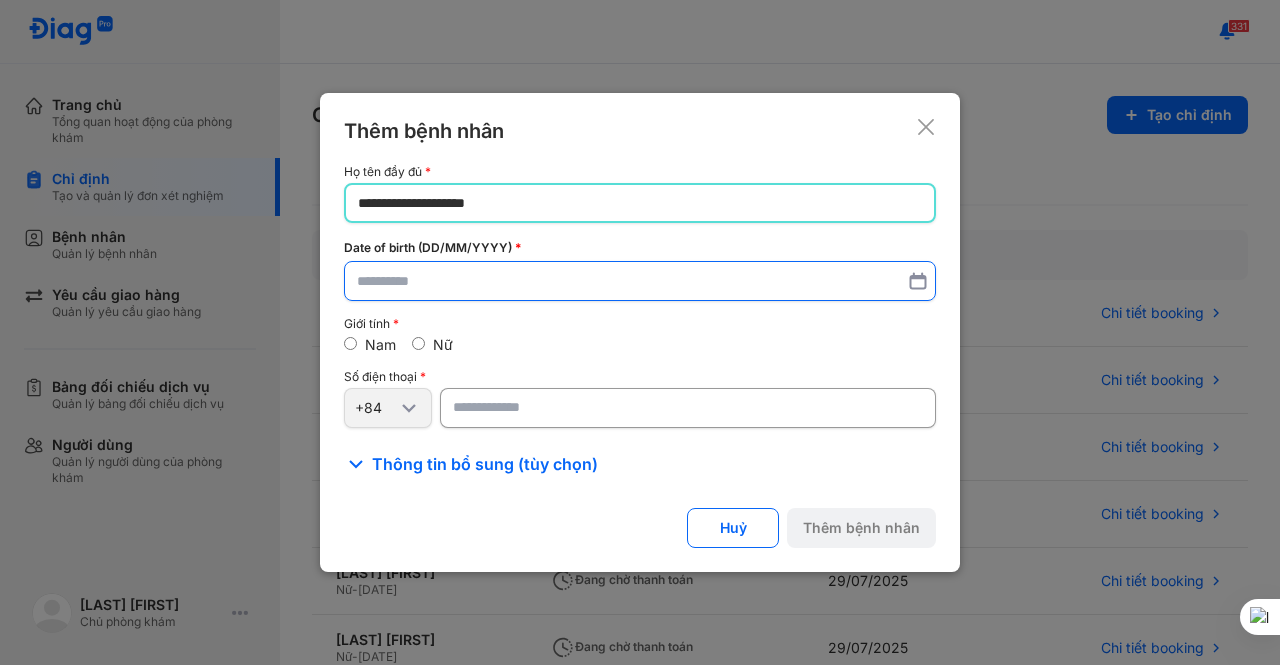 type on "**********" 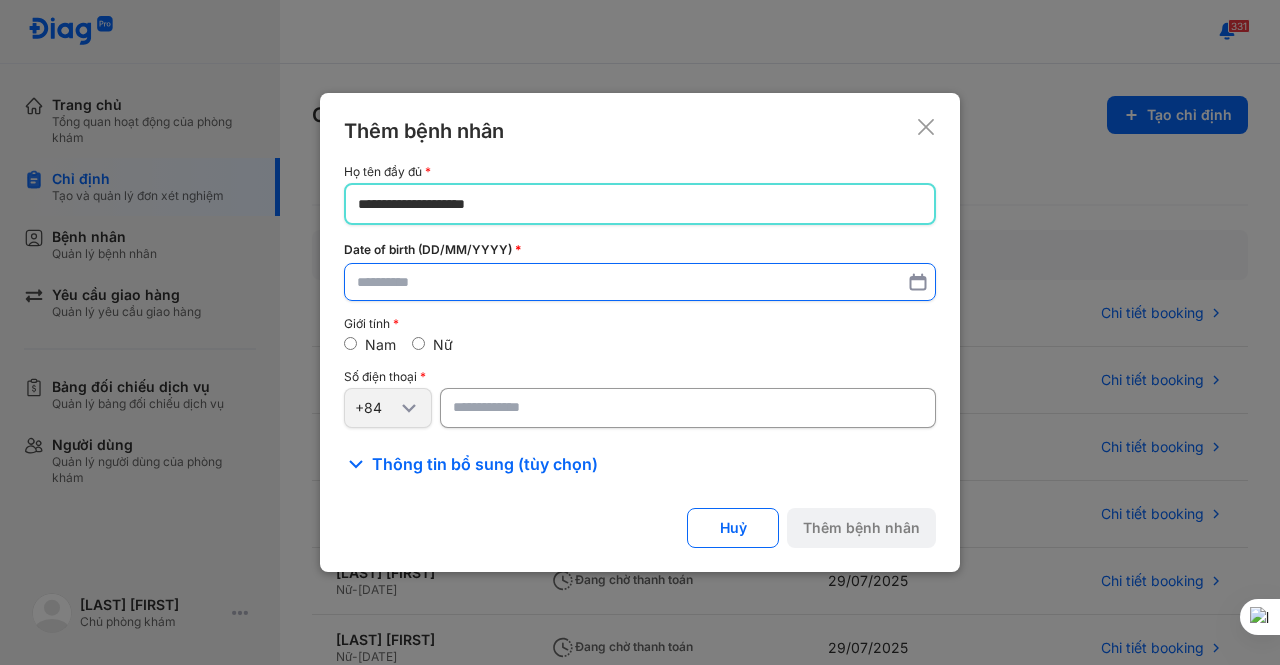 click at bounding box center [640, 282] 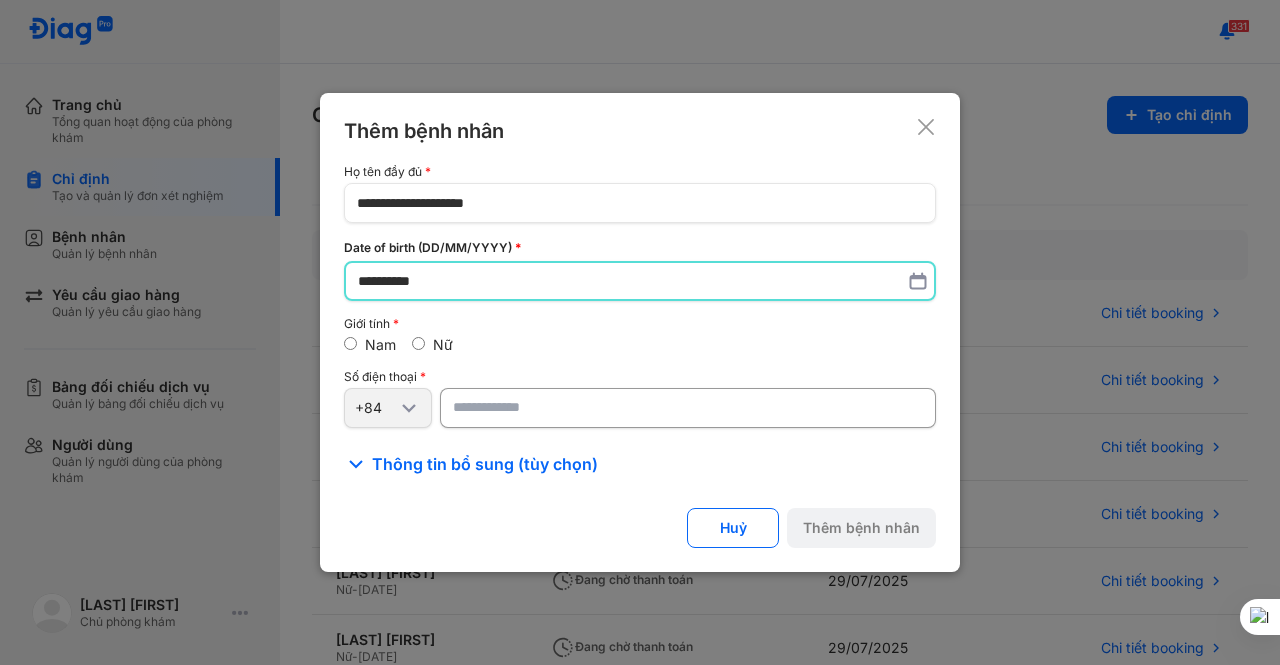 type on "**********" 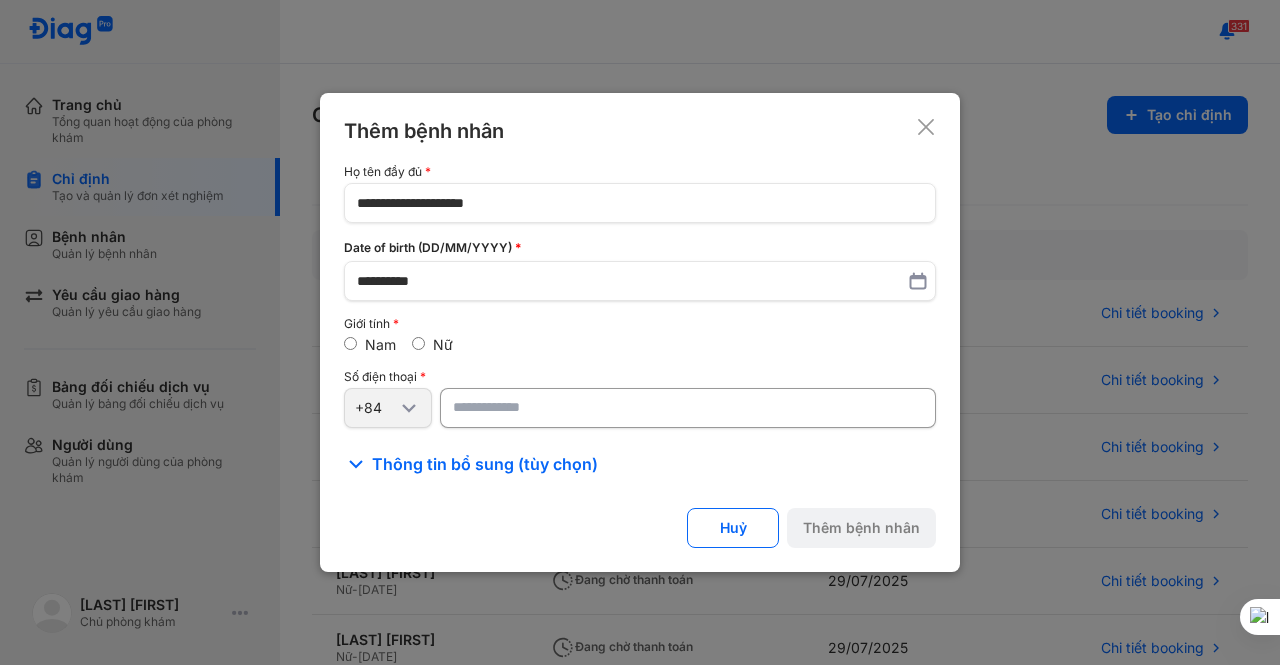 click at bounding box center [688, 408] 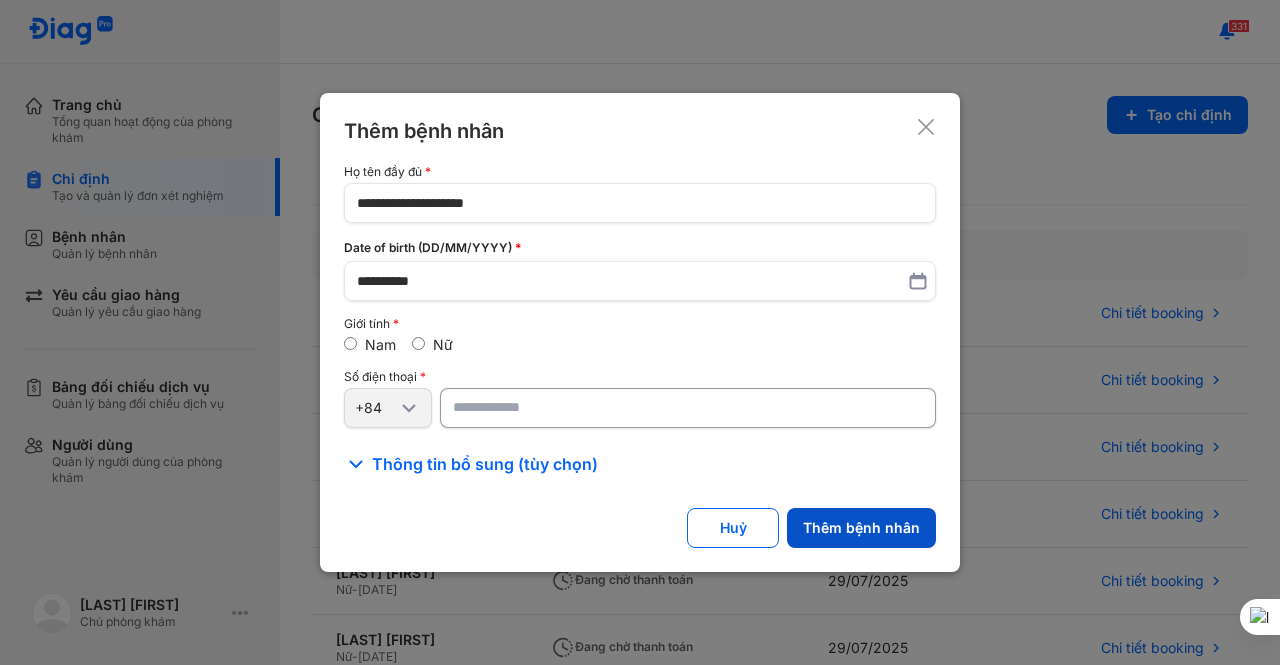 type on "**********" 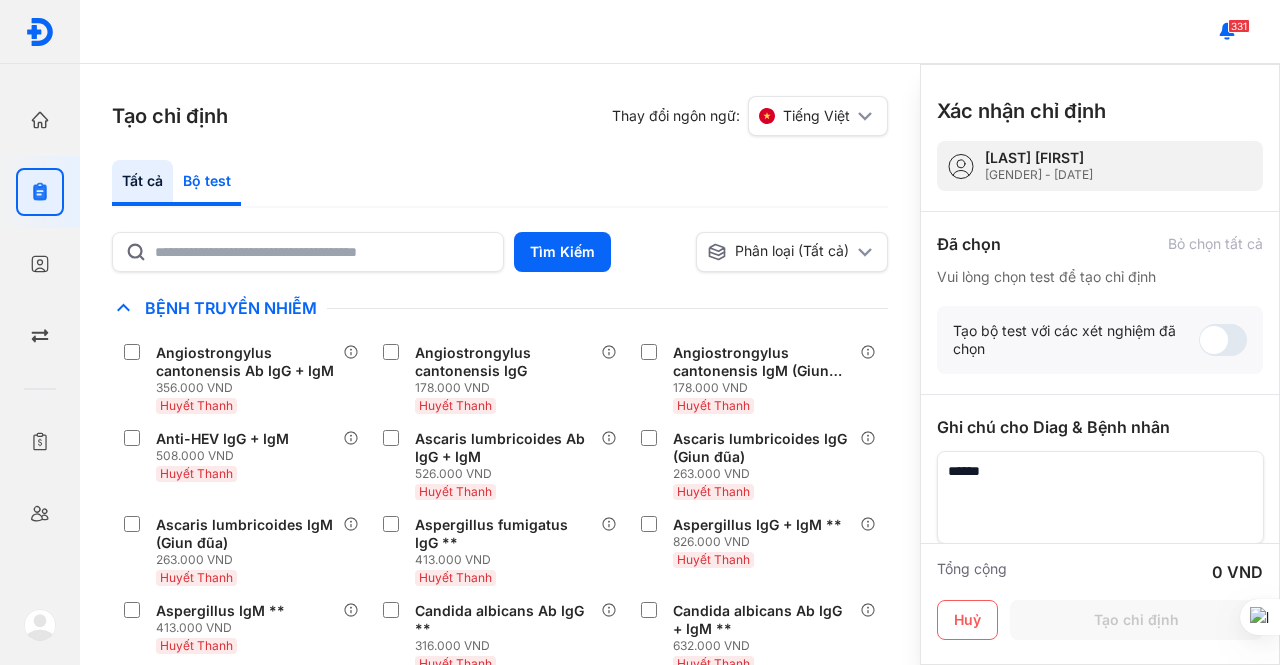 click on "Bộ test" 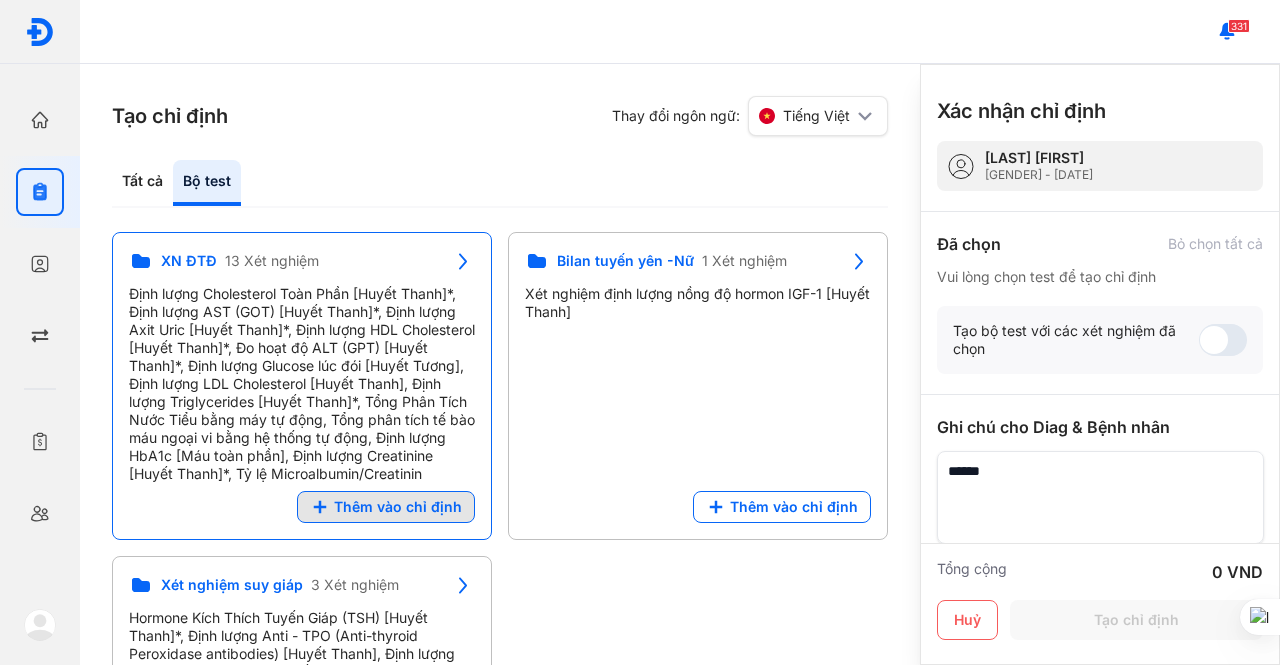 click on "Thêm vào chỉ định" 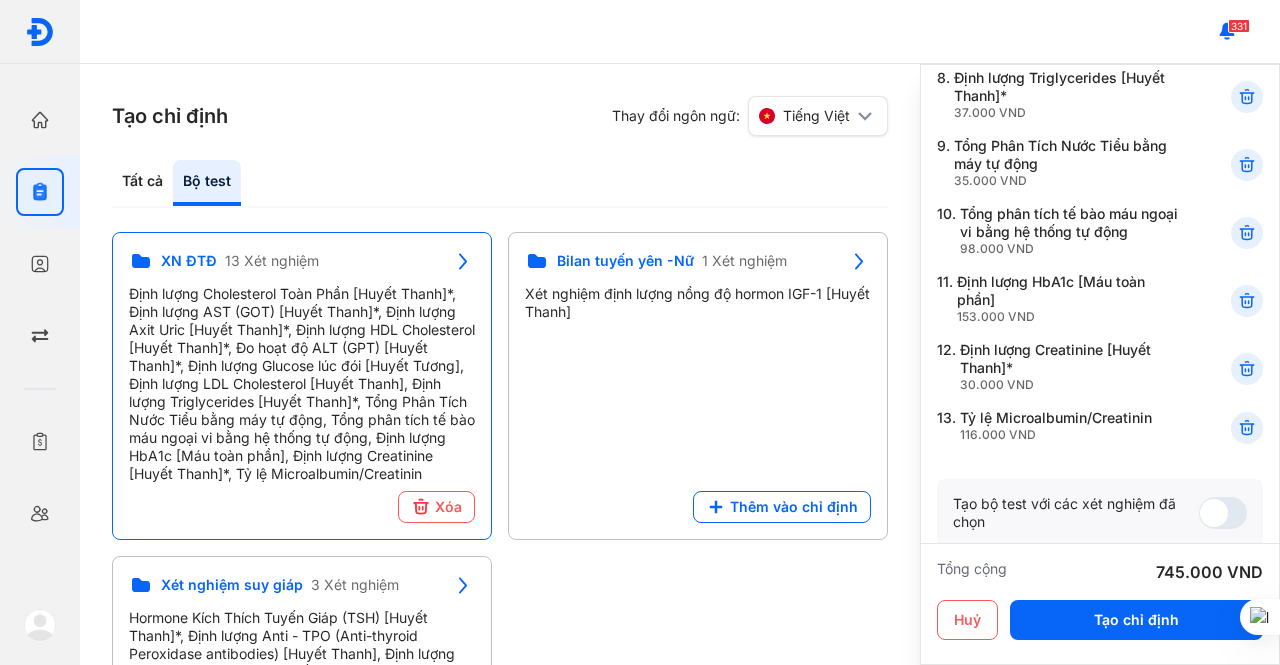 scroll, scrollTop: 700, scrollLeft: 0, axis: vertical 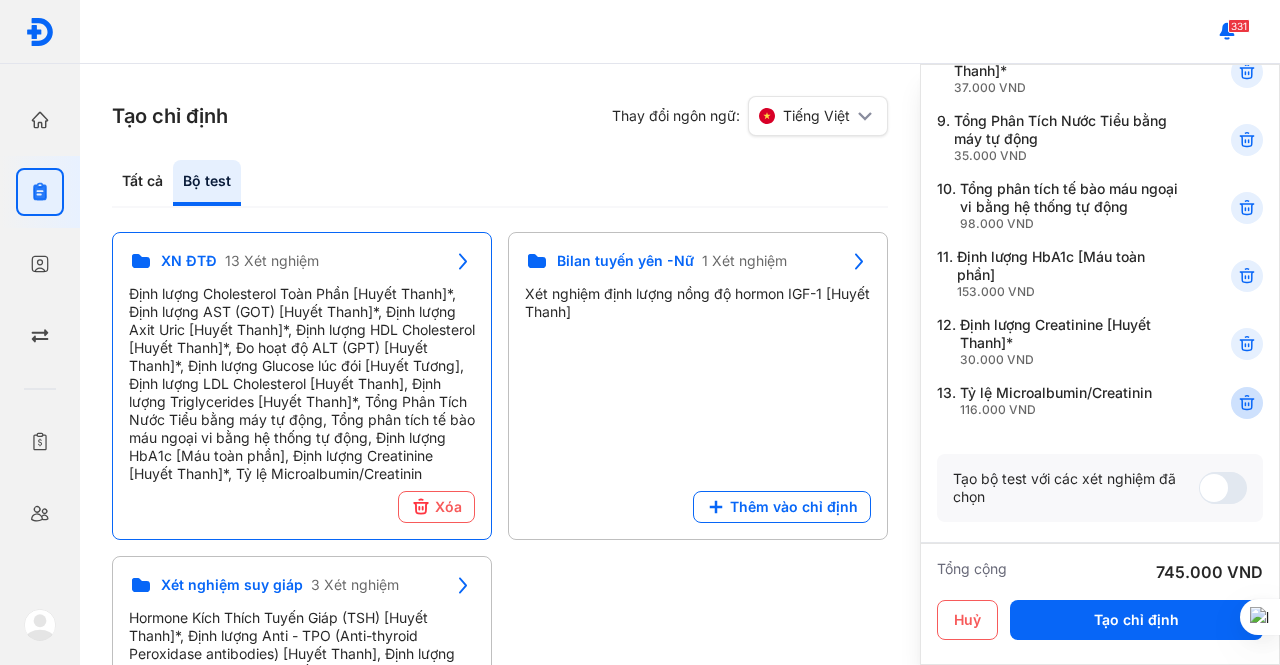 click 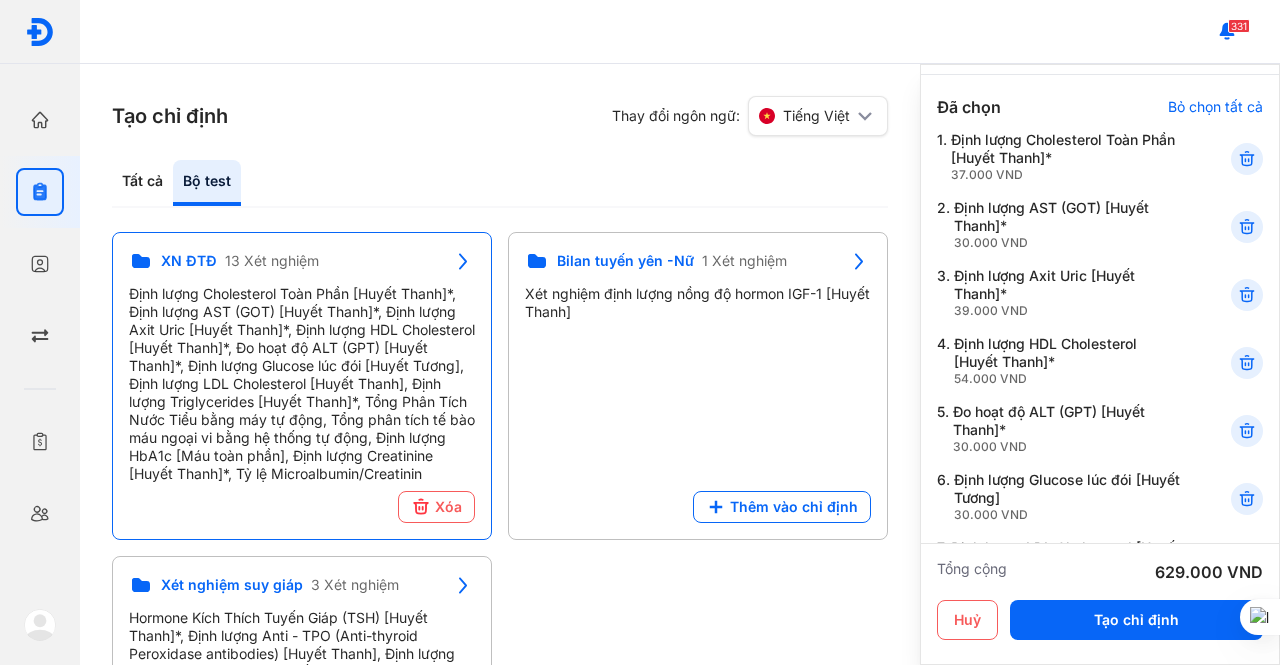 scroll, scrollTop: 200, scrollLeft: 0, axis: vertical 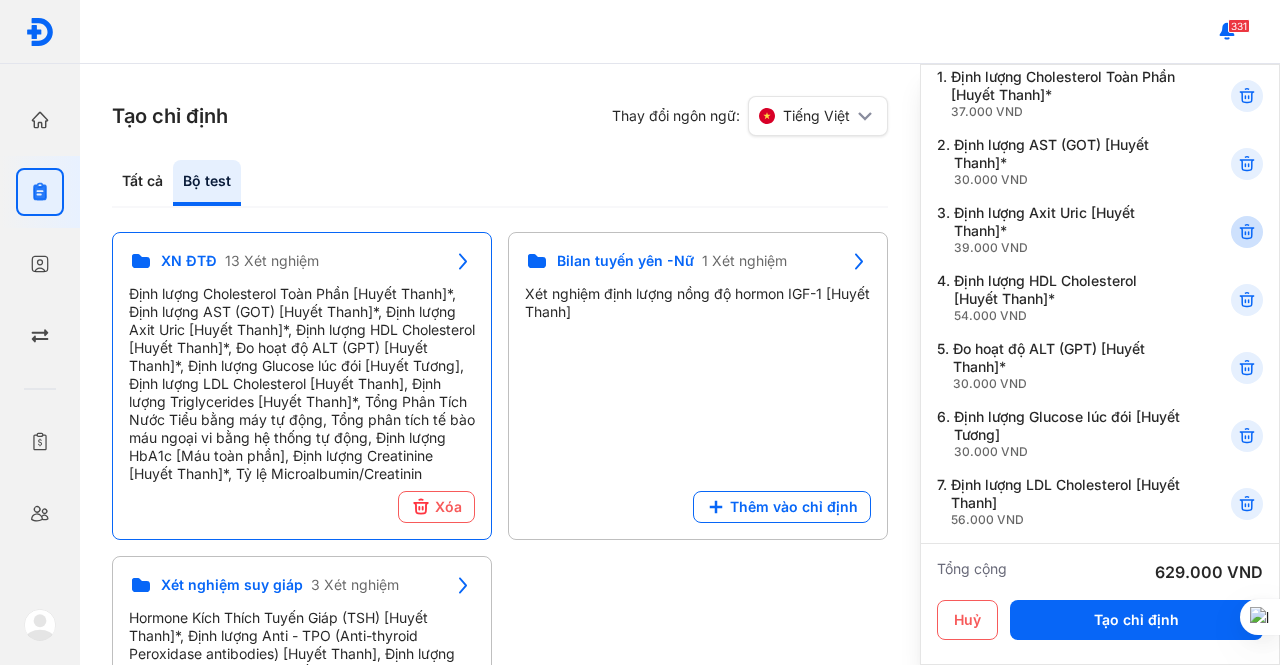 click 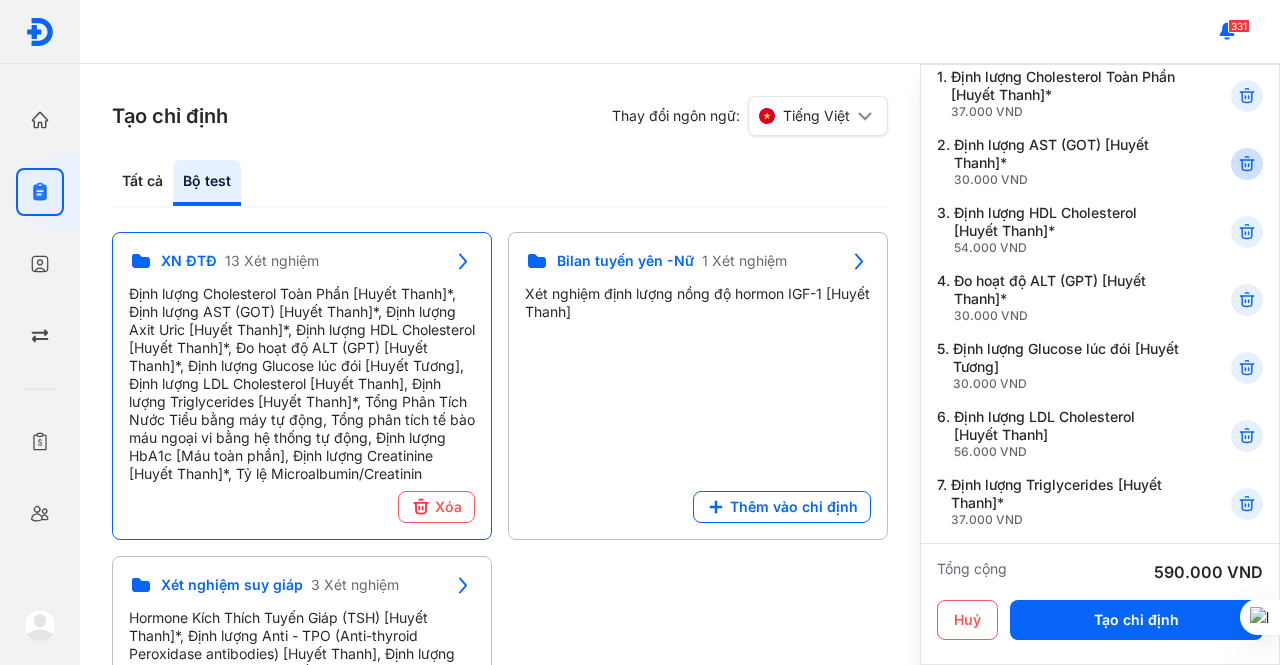 click 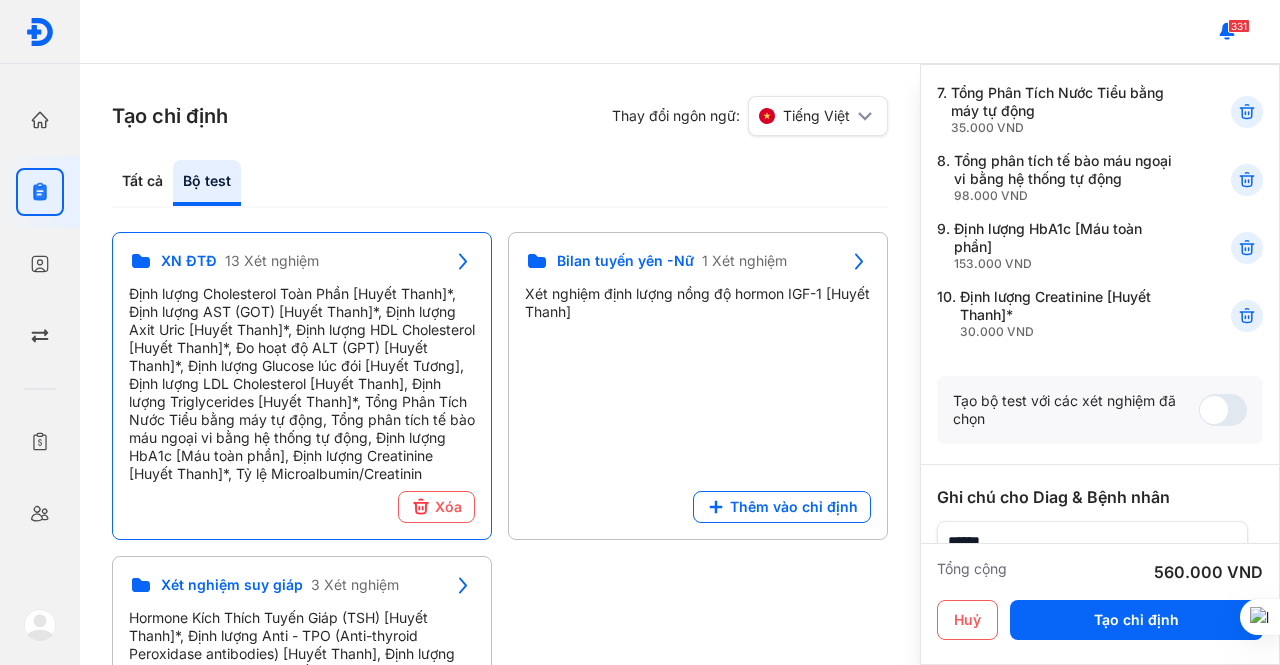 scroll, scrollTop: 600, scrollLeft: 0, axis: vertical 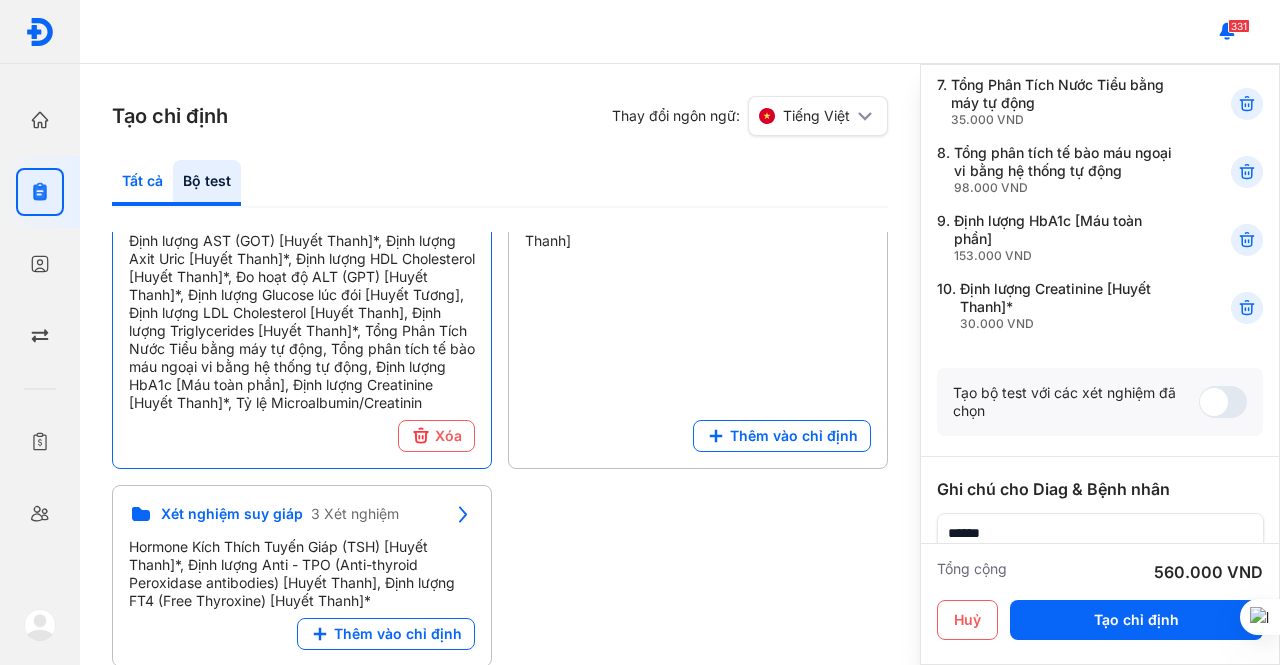 click on "Tất cả" 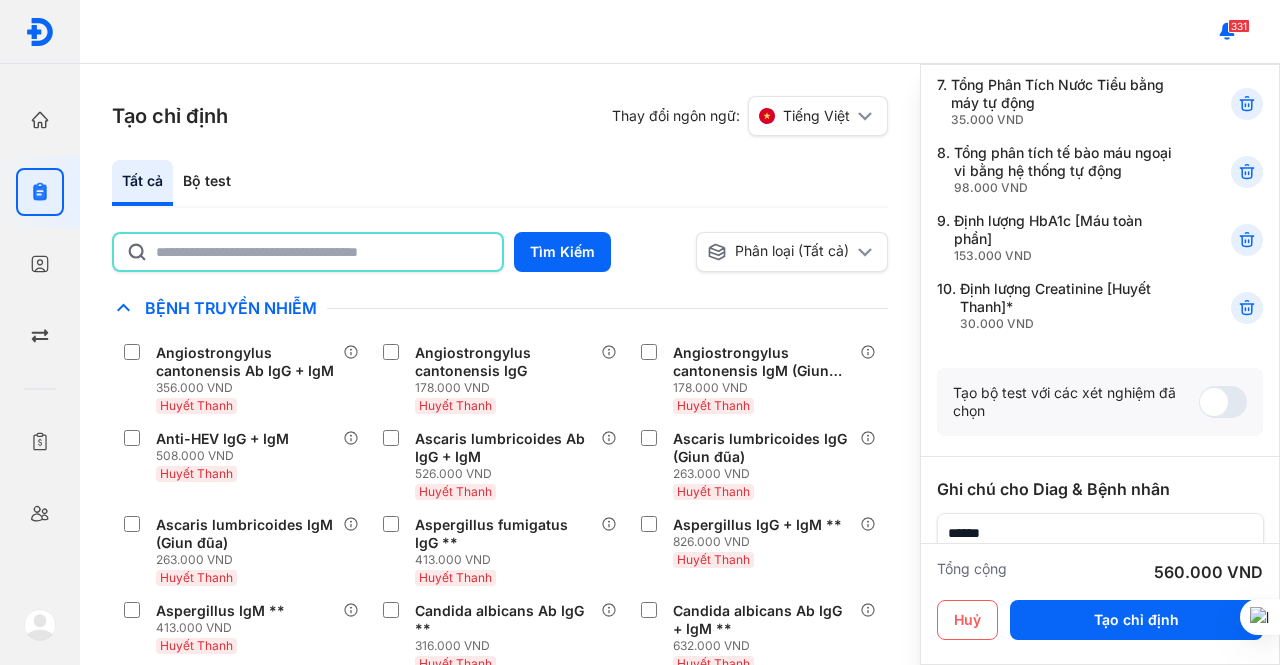 click 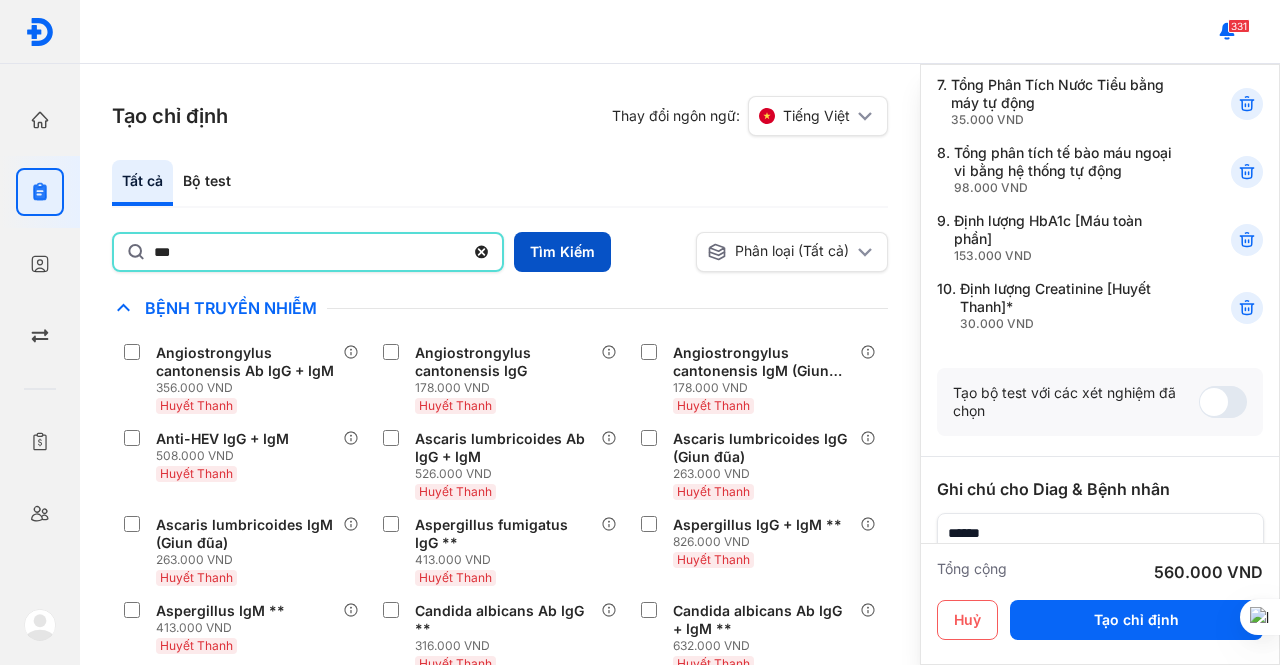 type on "***" 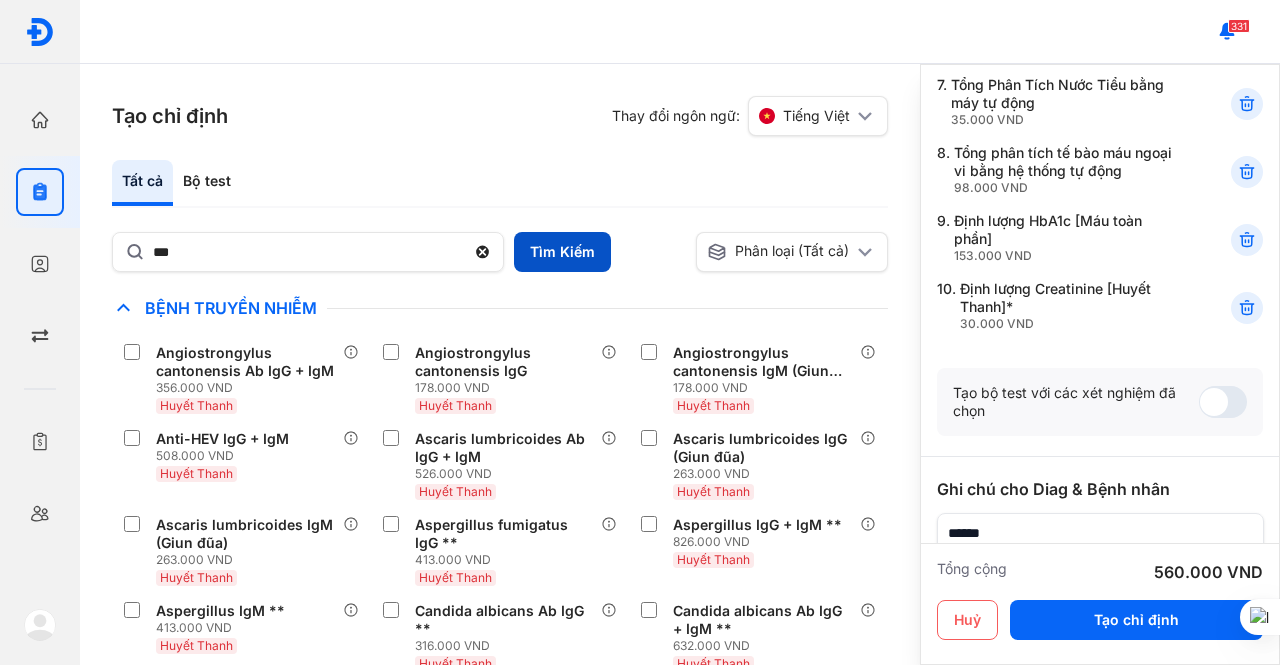 click on "Tìm Kiếm" at bounding box center [562, 252] 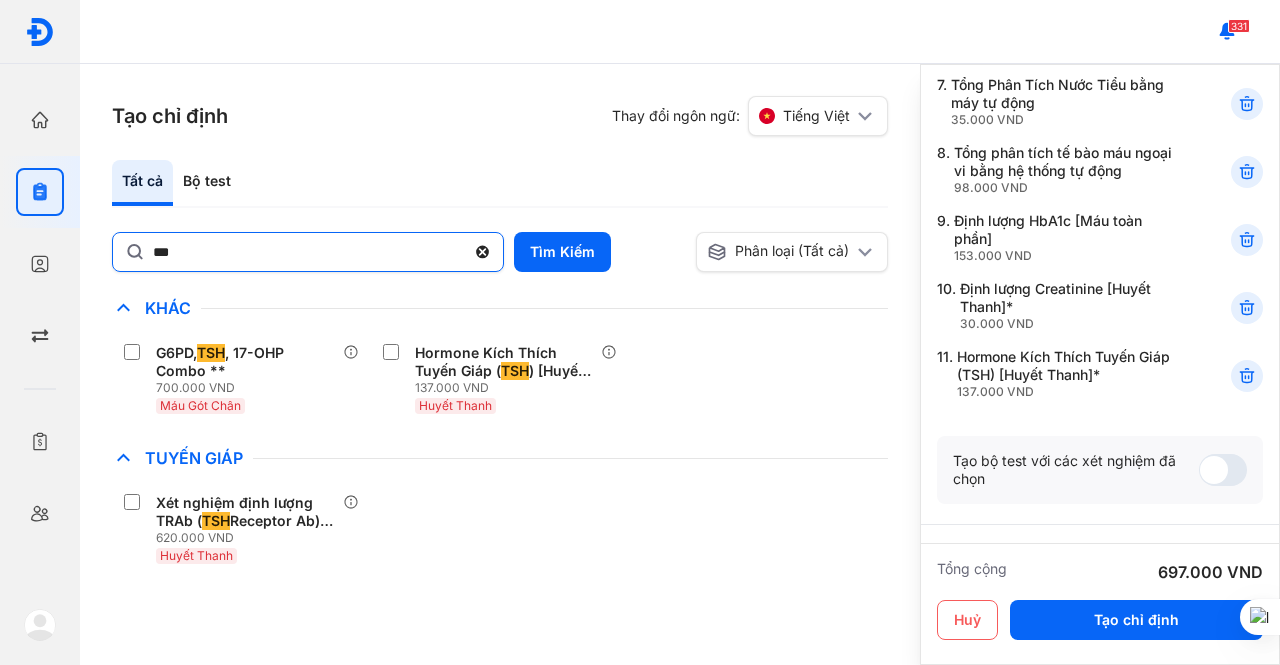 click 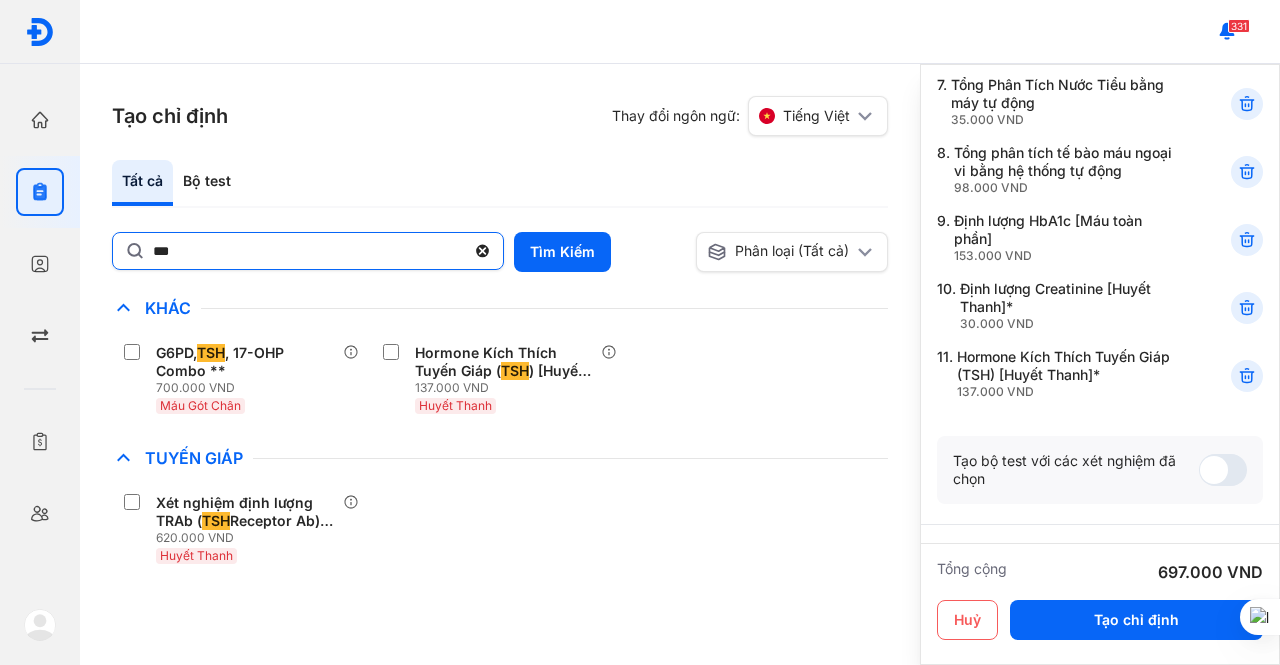click on "***" 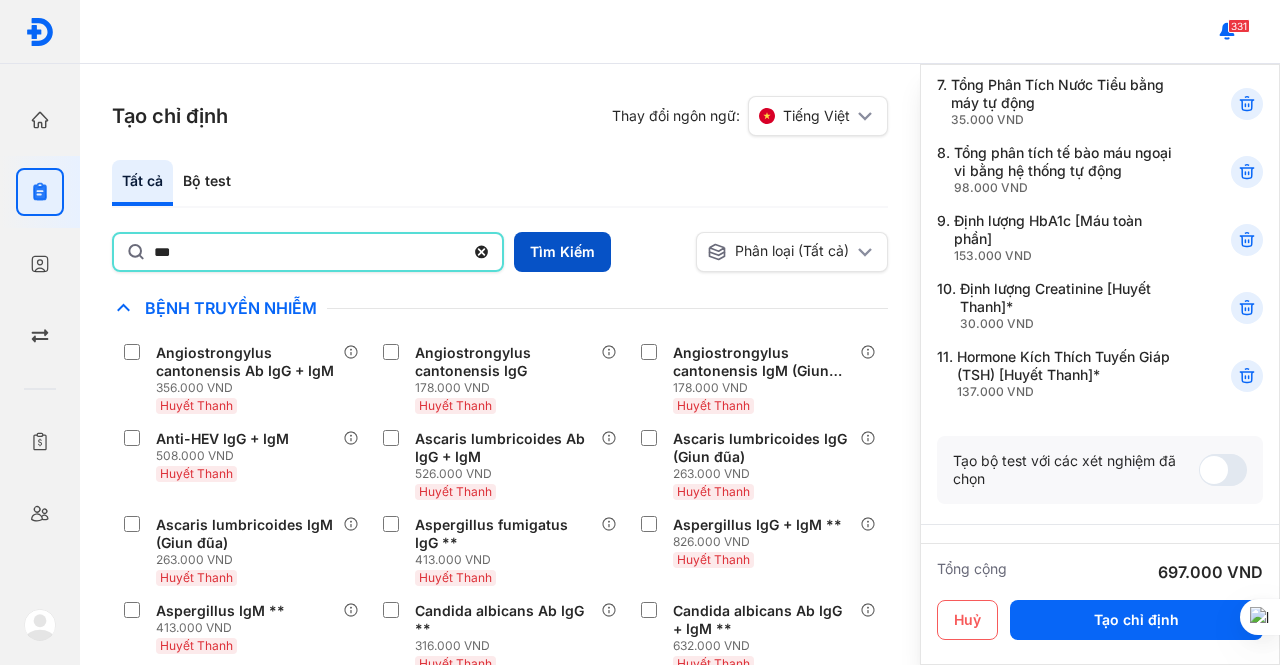 type on "***" 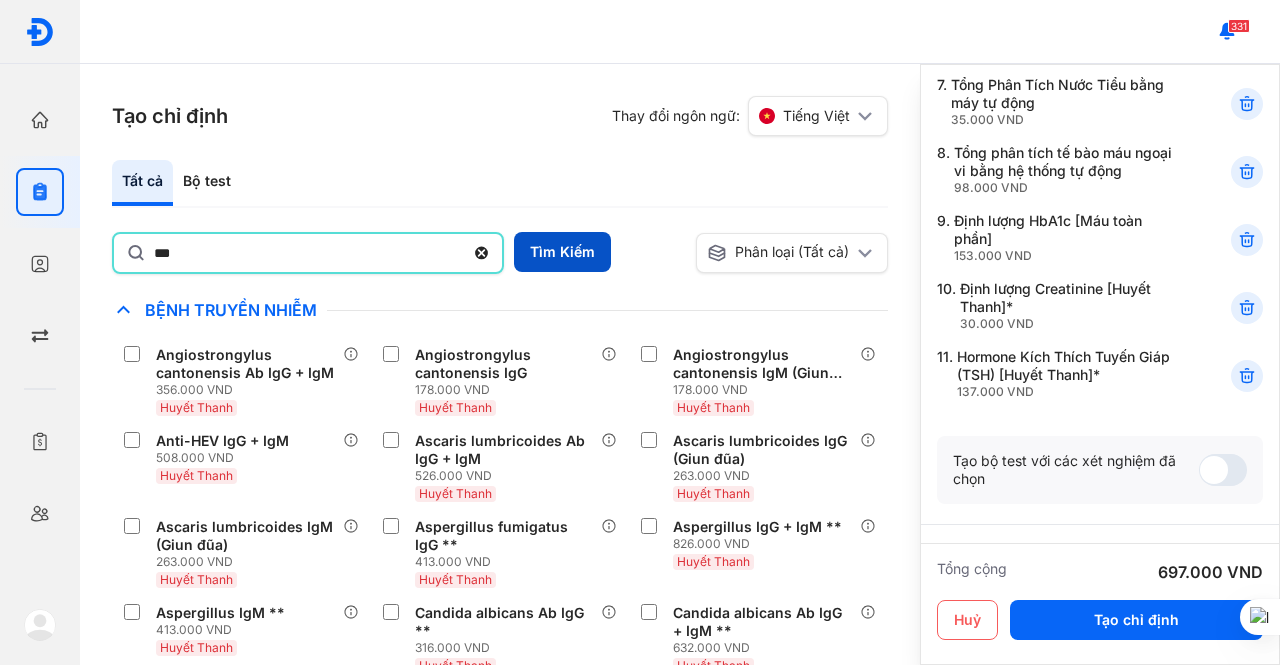 click on "Tìm Kiếm" at bounding box center (562, 252) 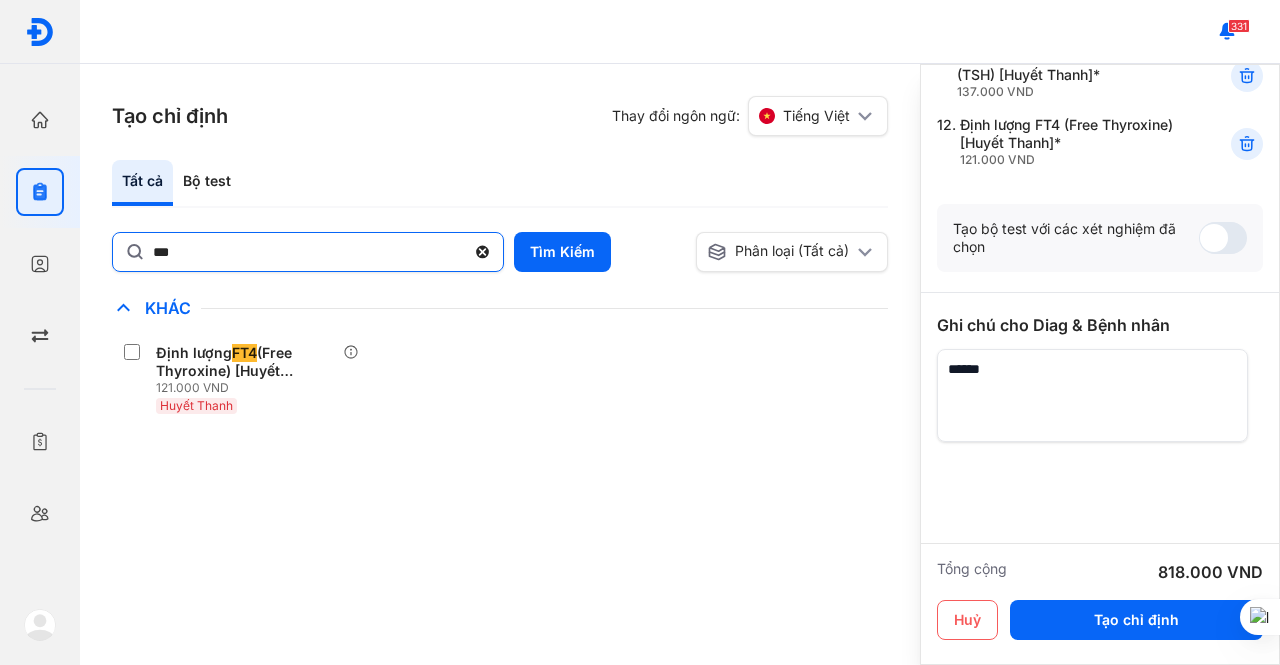 scroll, scrollTop: 916, scrollLeft: 0, axis: vertical 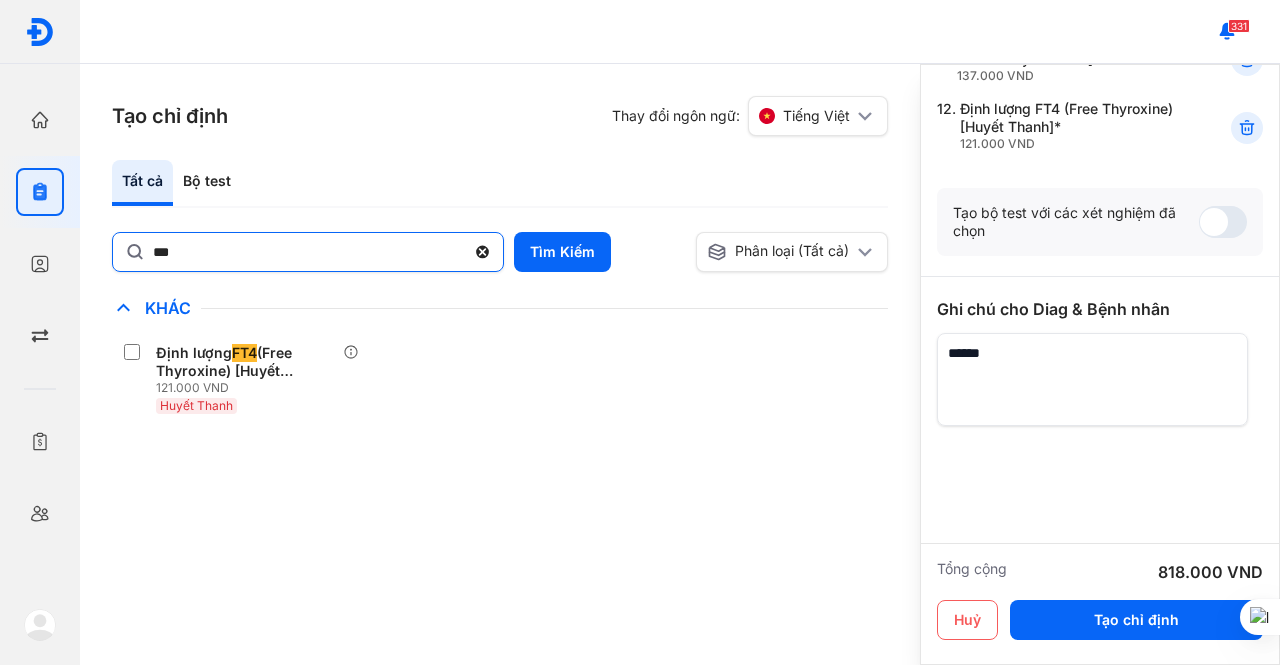 click at bounding box center [1092, 379] 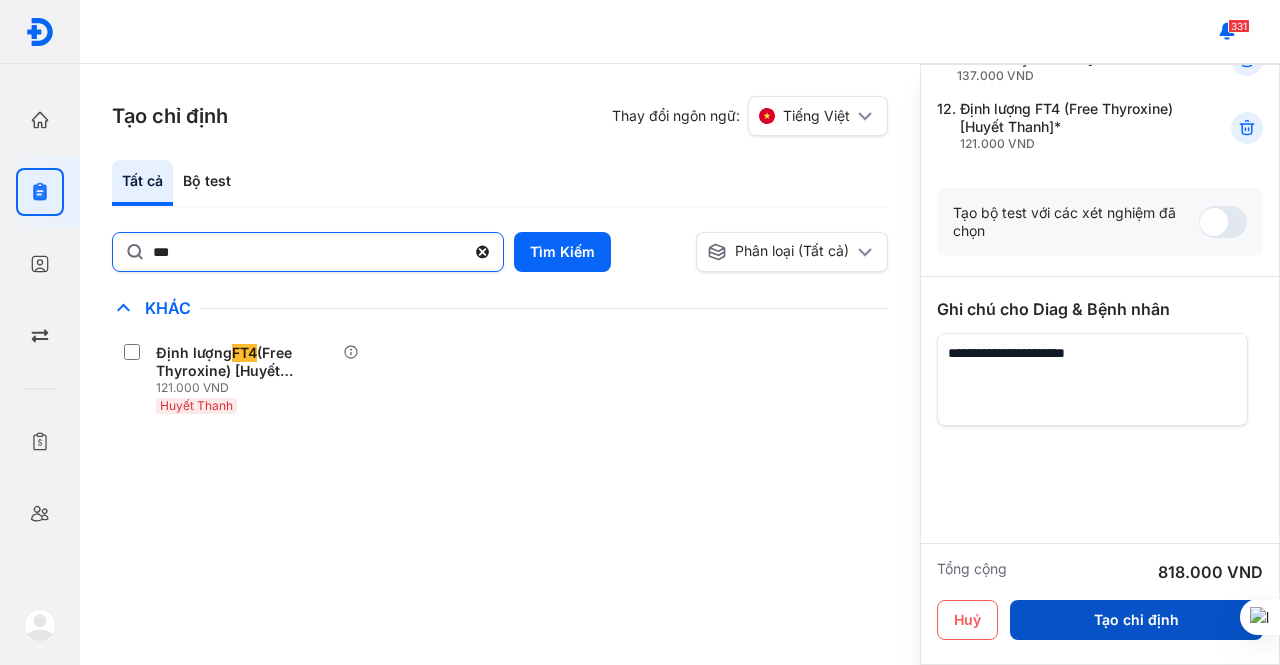 type on "**********" 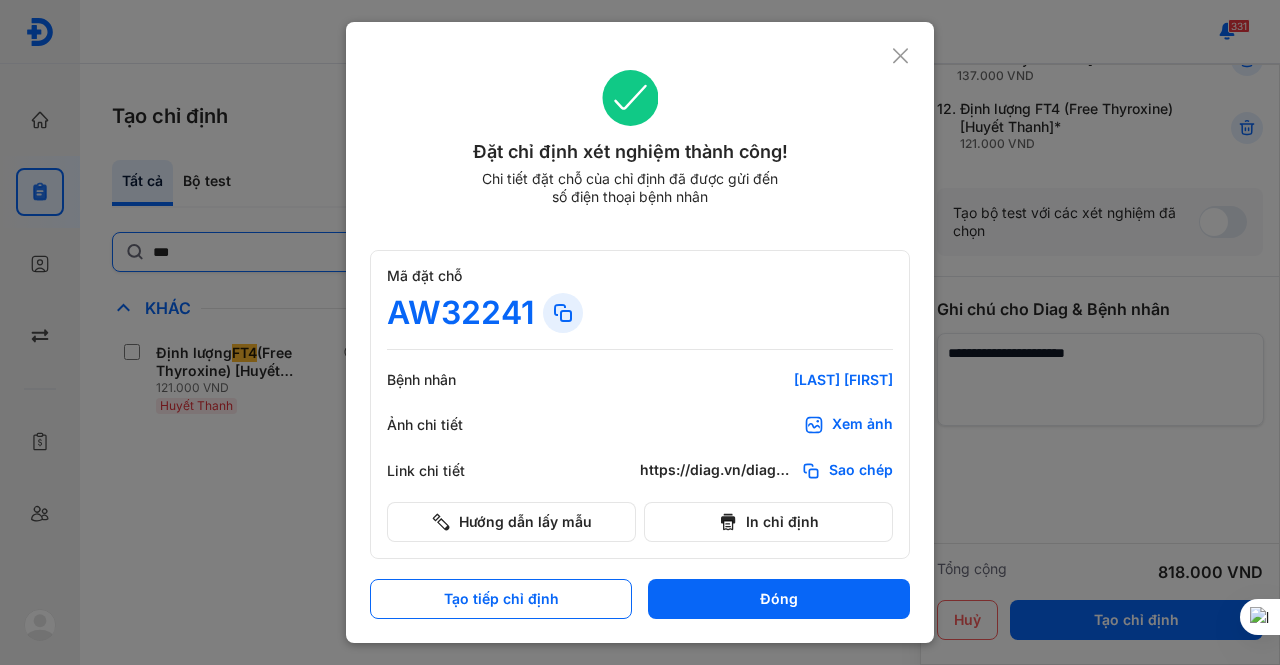 click 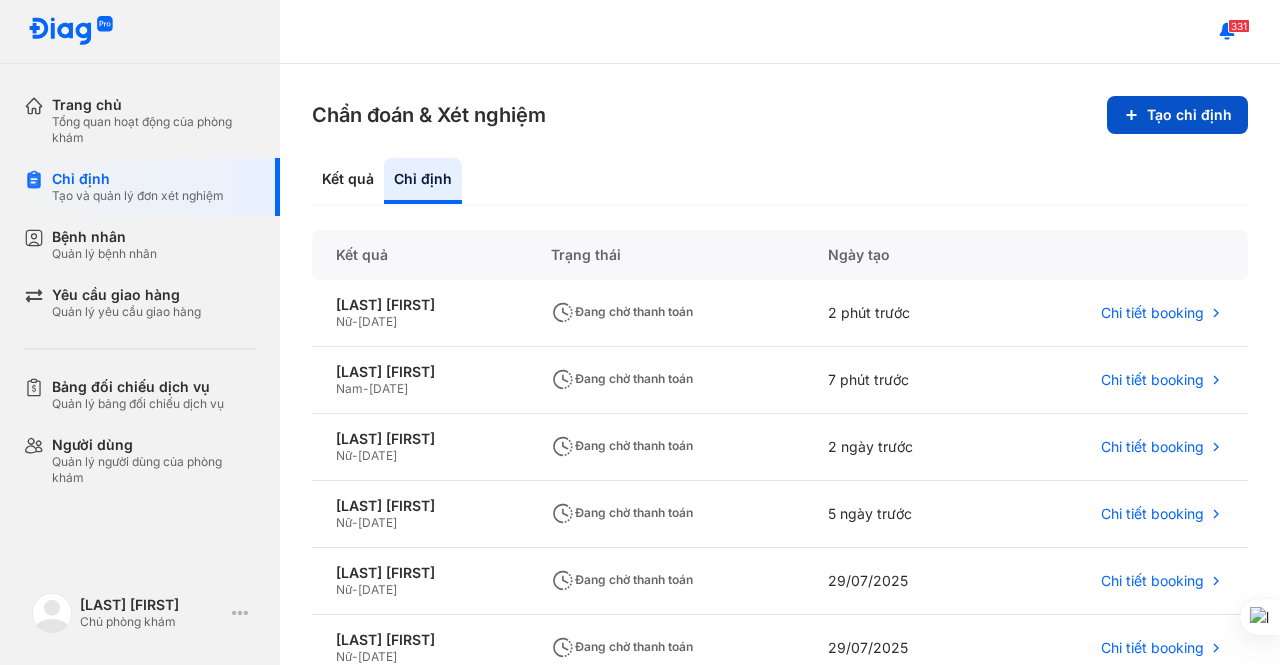 click on "Tạo chỉ định" at bounding box center [1177, 115] 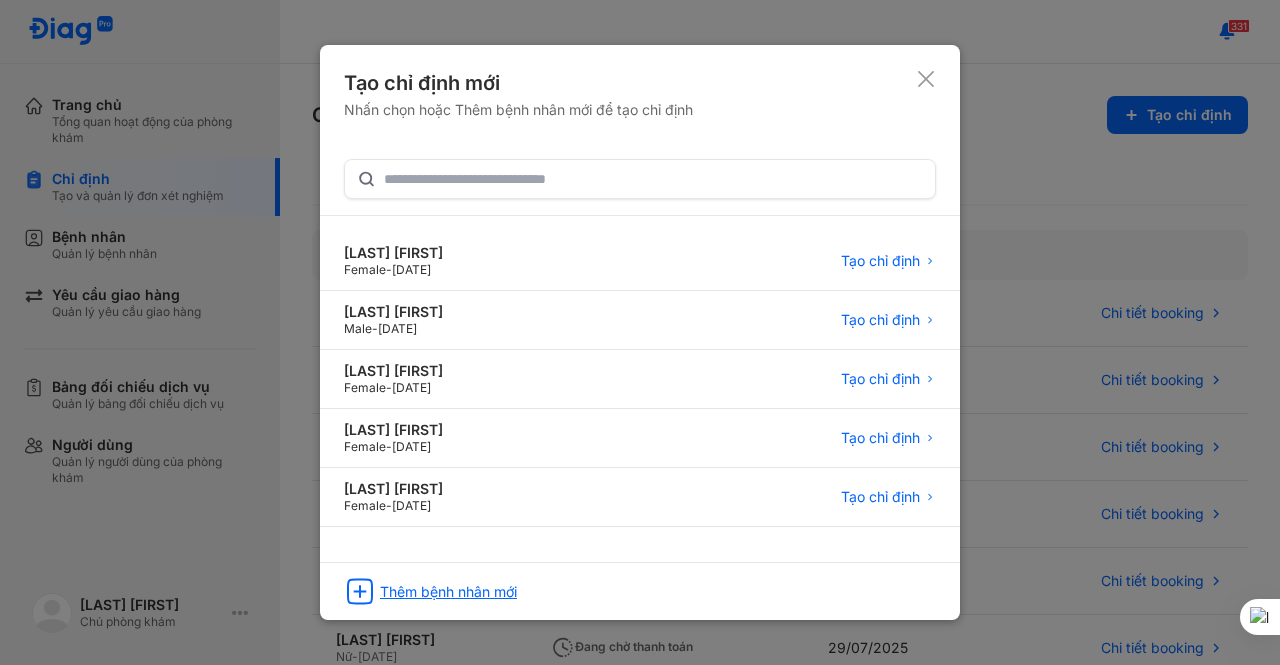 click on "Thêm bệnh nhân mới" at bounding box center (448, 592) 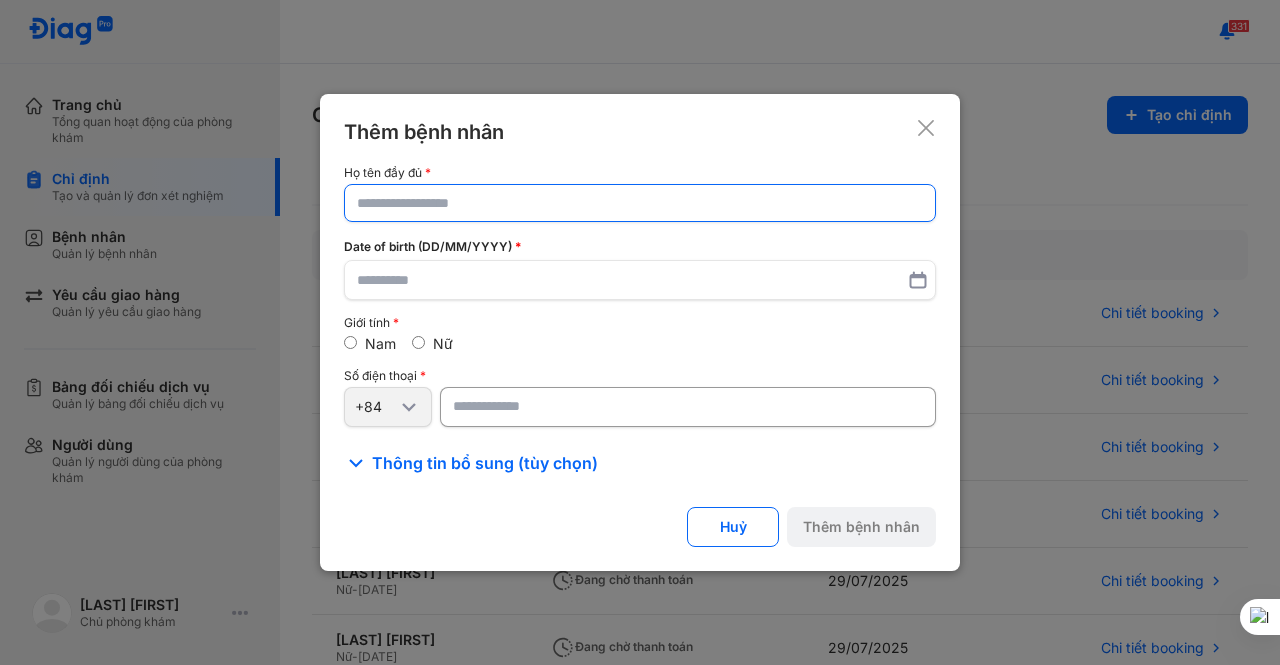 click 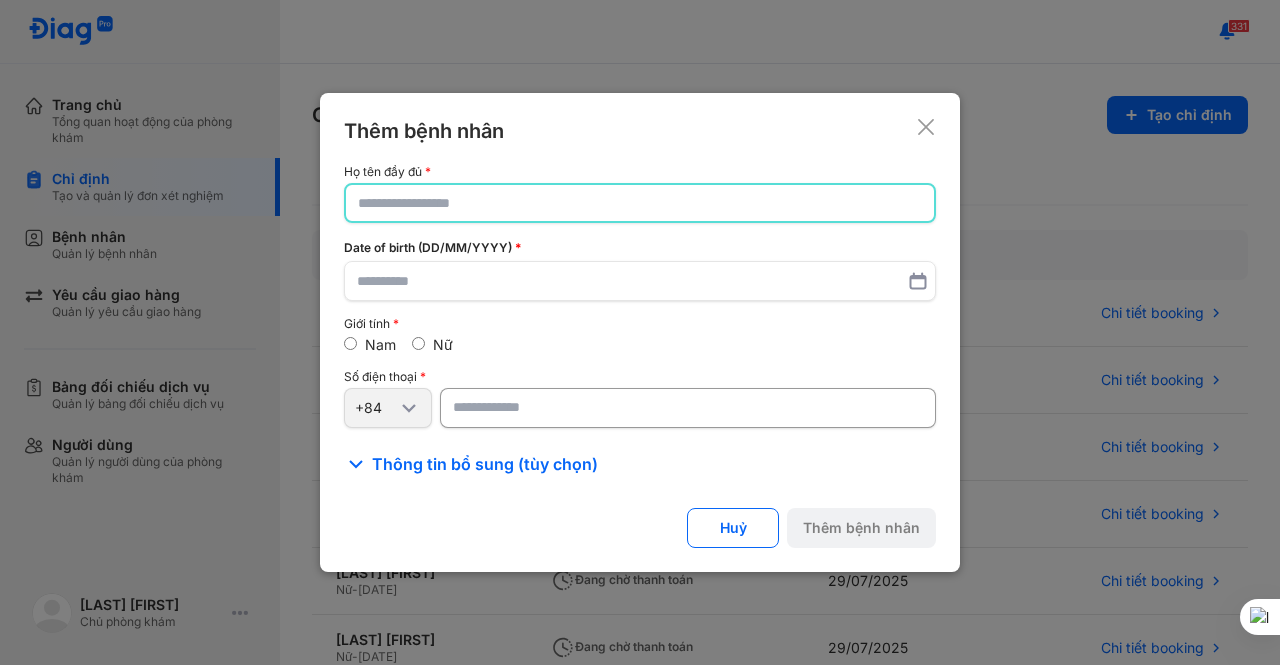 click 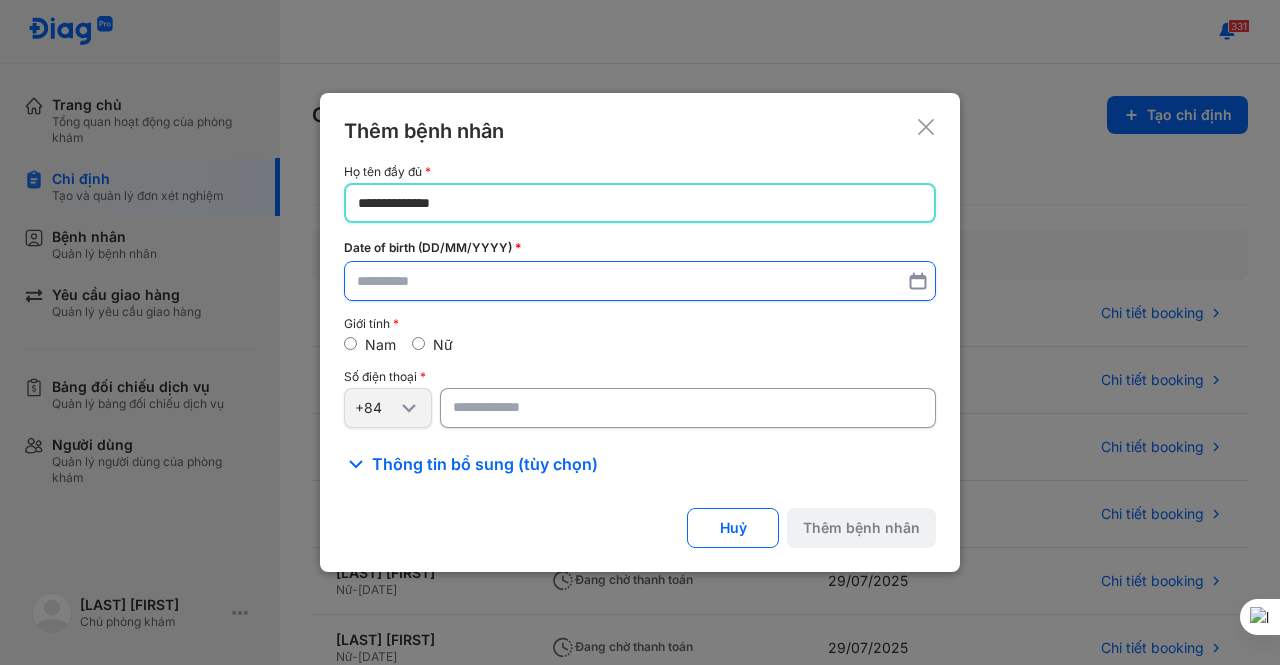 type on "**********" 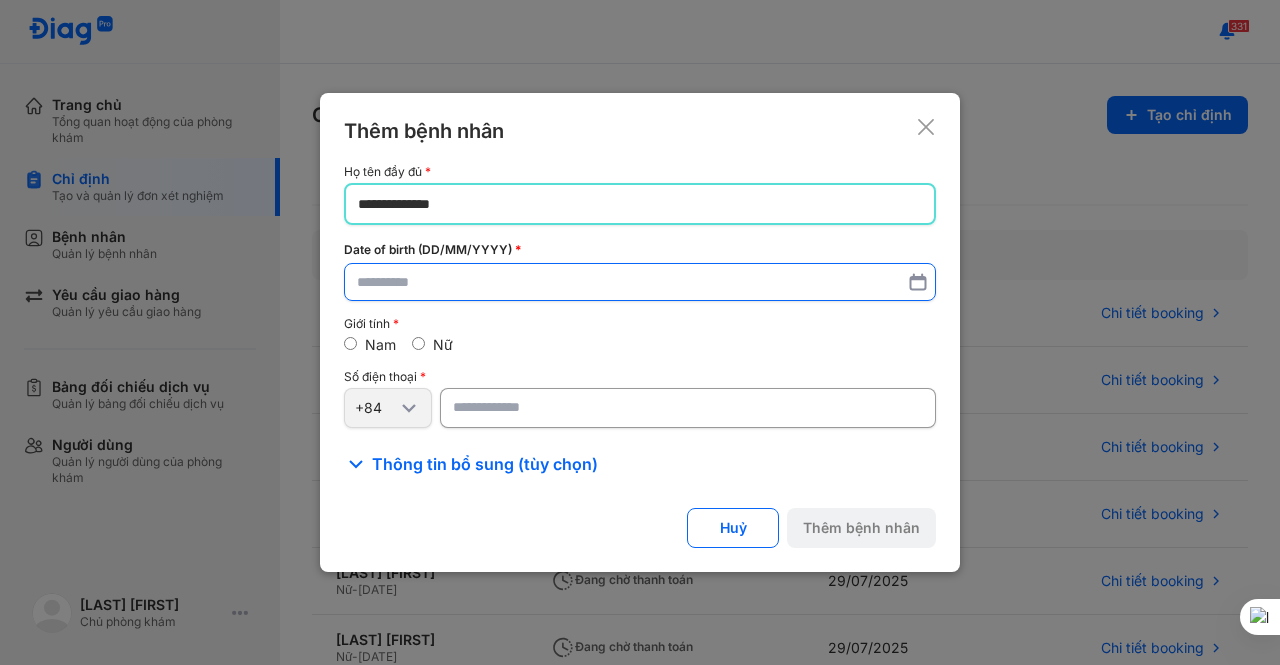 click at bounding box center [640, 282] 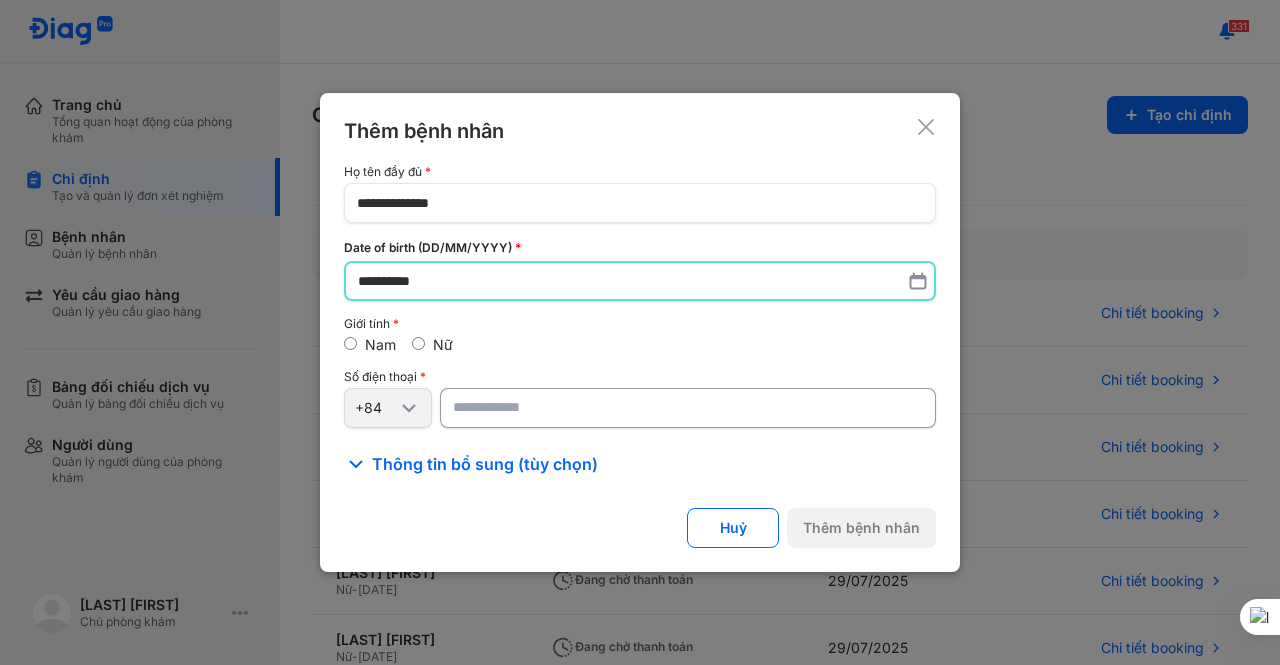 type on "**********" 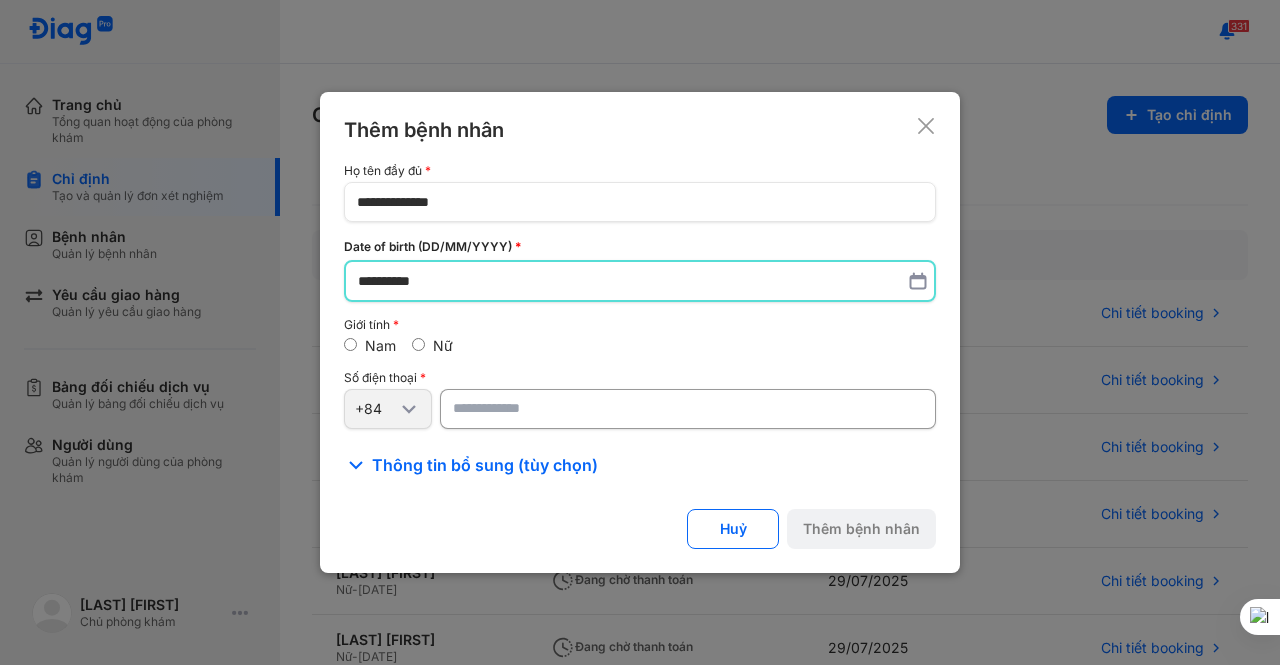 click at bounding box center [688, 409] 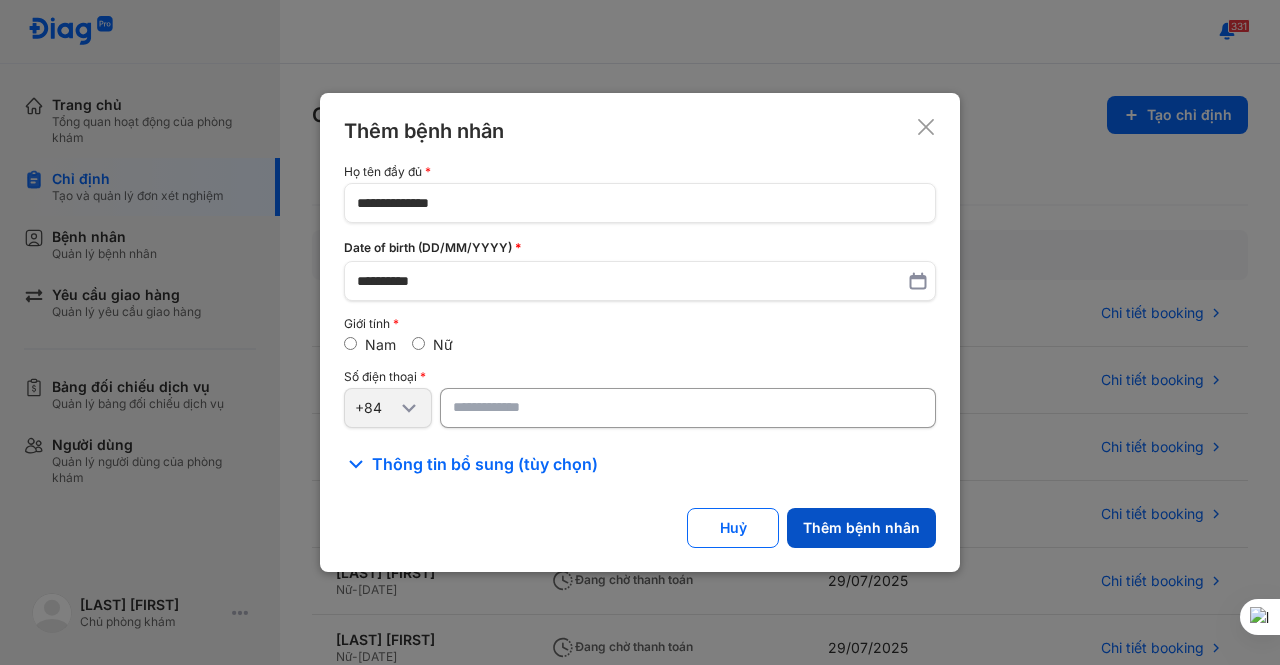 type on "**********" 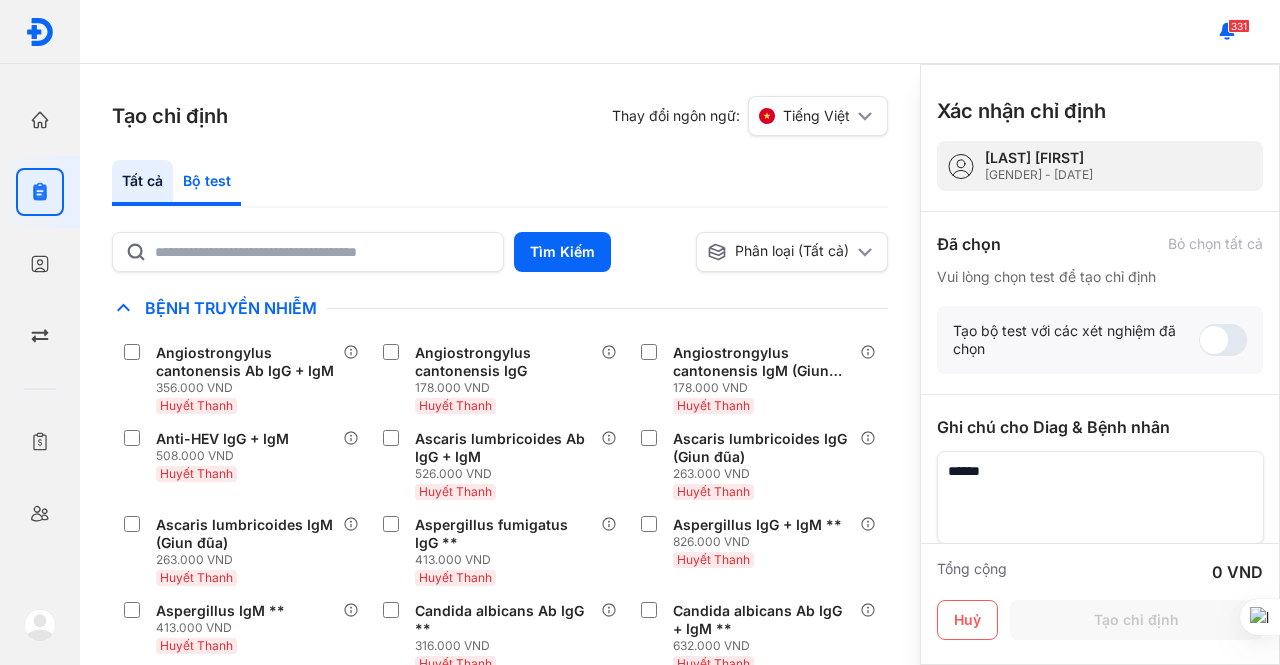 click on "Bộ test" 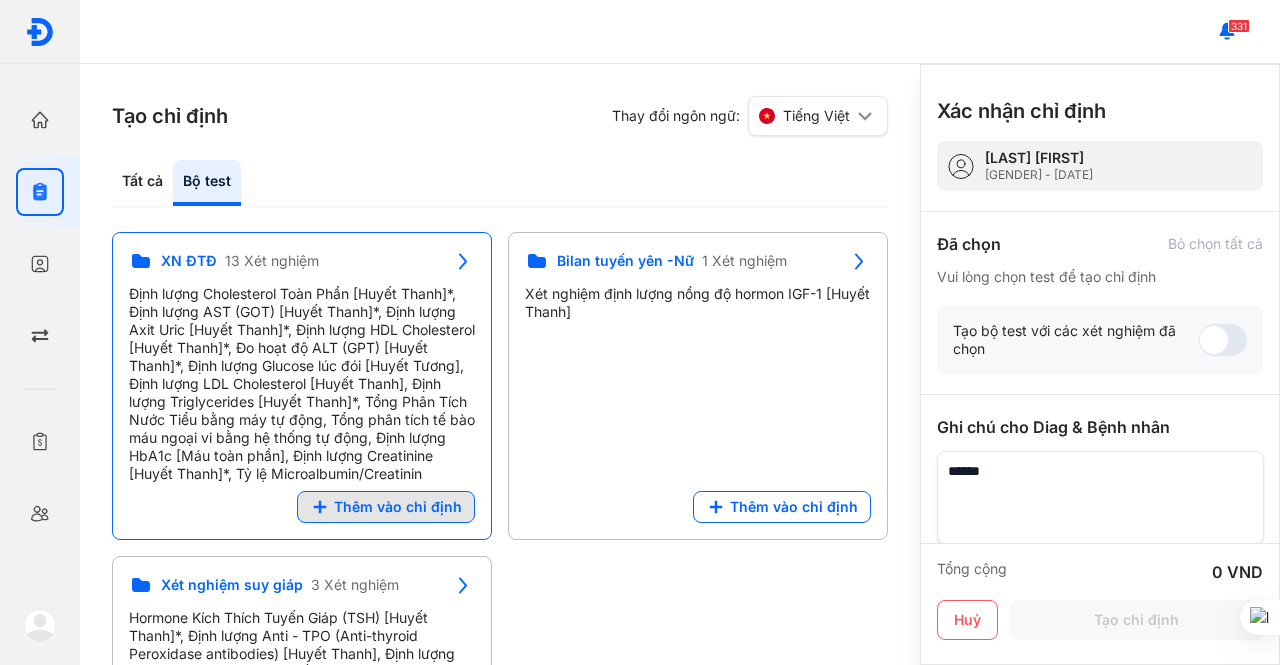 click on "Thêm vào chỉ định" 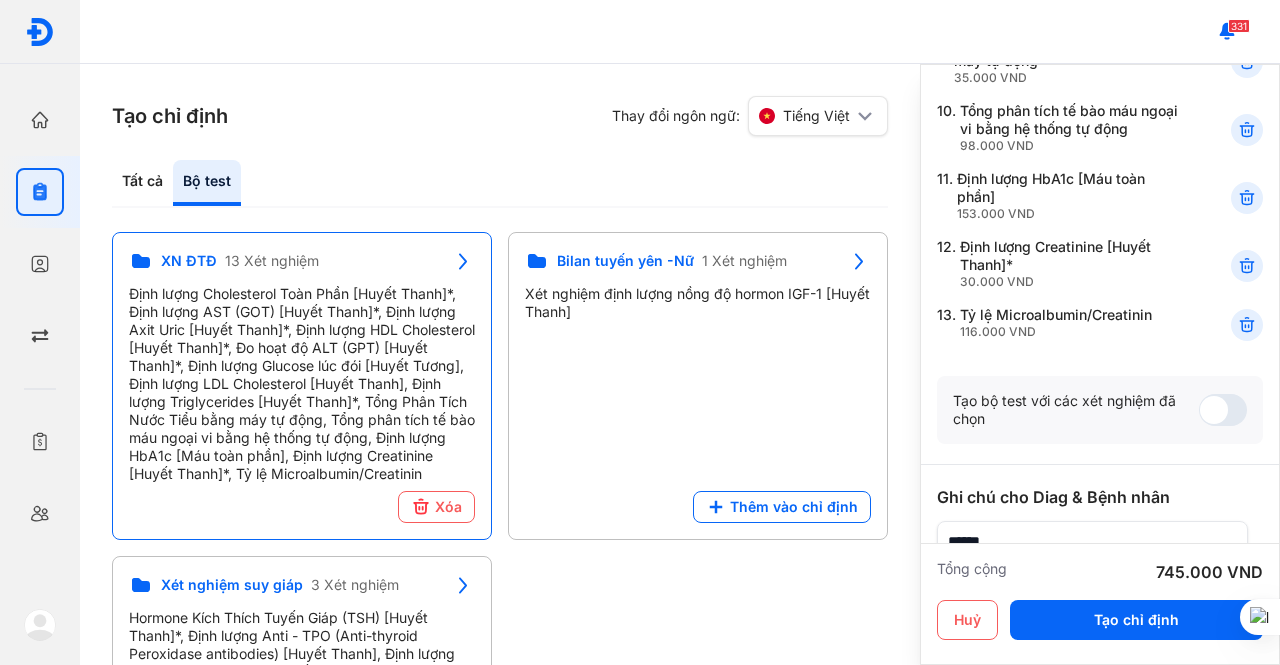 scroll, scrollTop: 800, scrollLeft: 0, axis: vertical 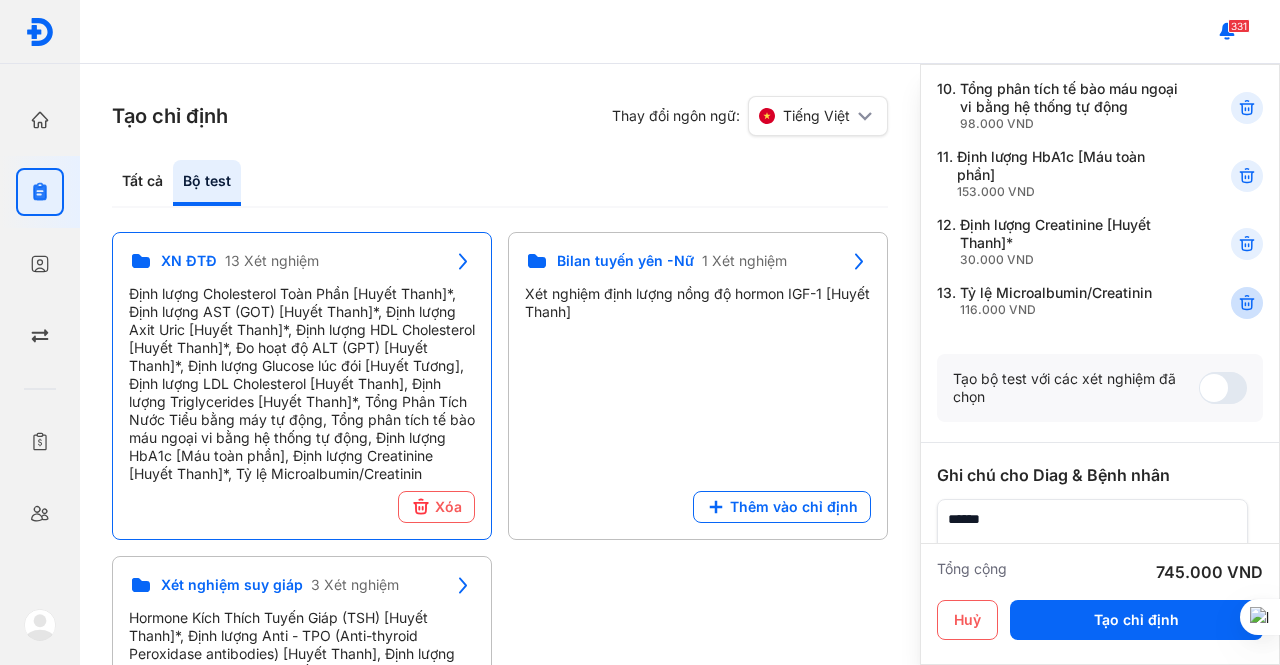 click 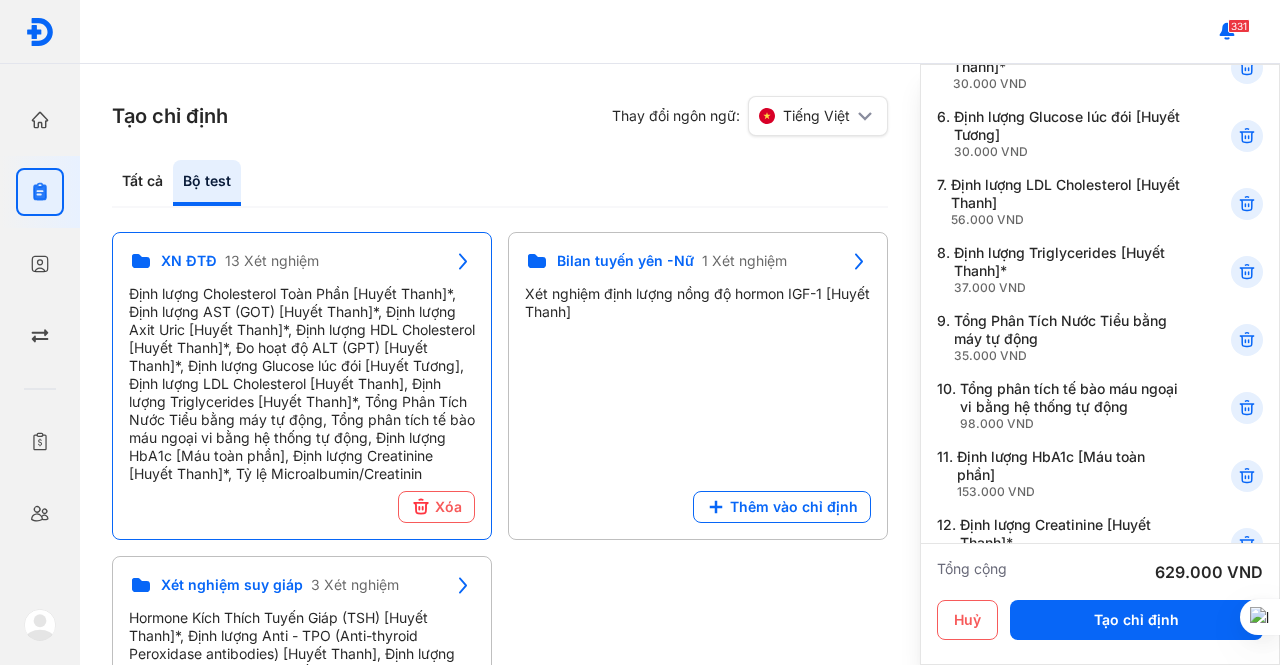 scroll, scrollTop: 300, scrollLeft: 0, axis: vertical 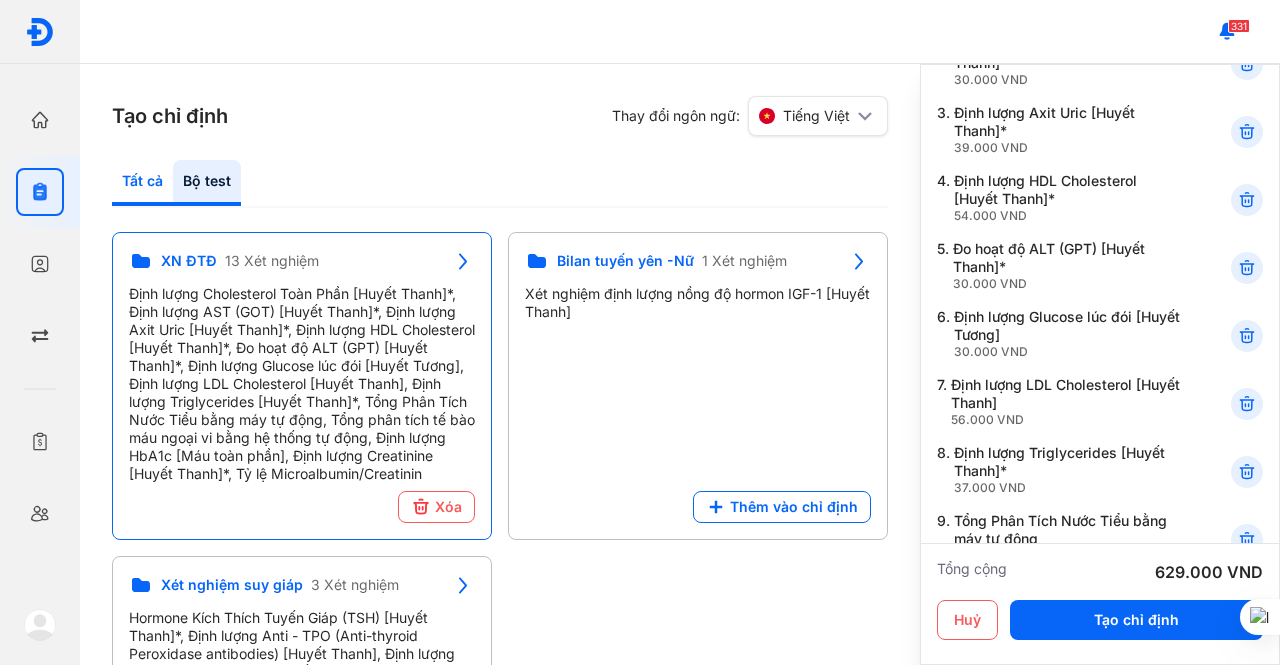 click on "Tất cả" 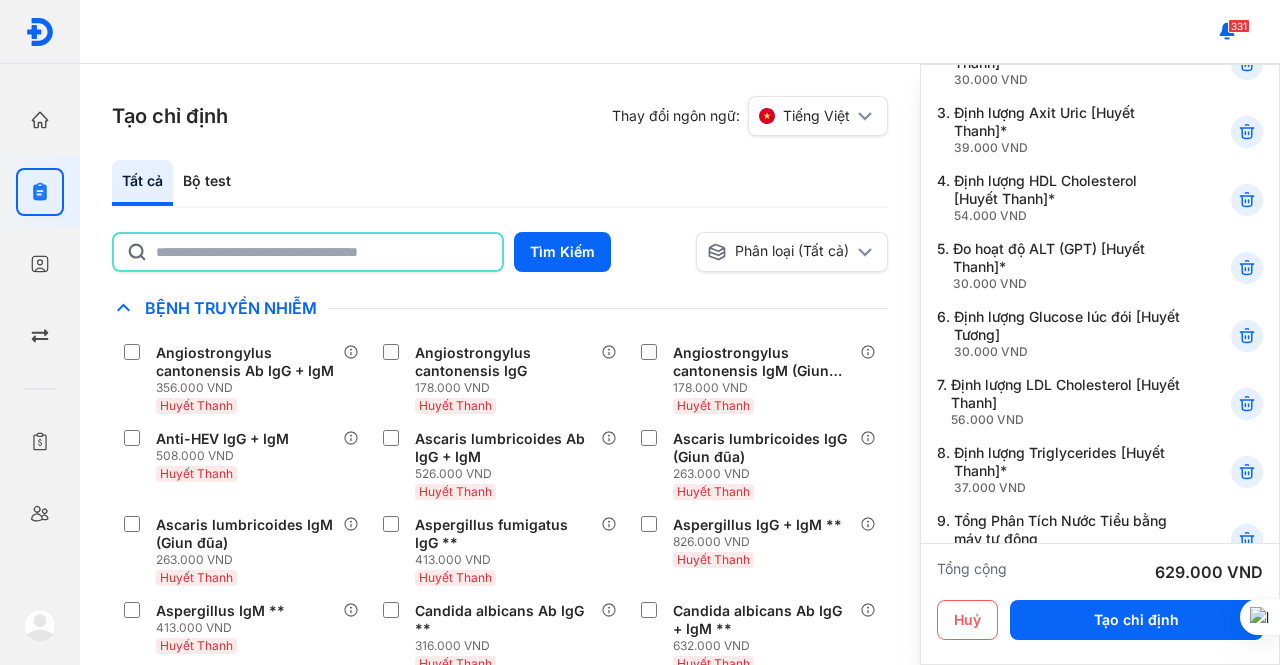 click 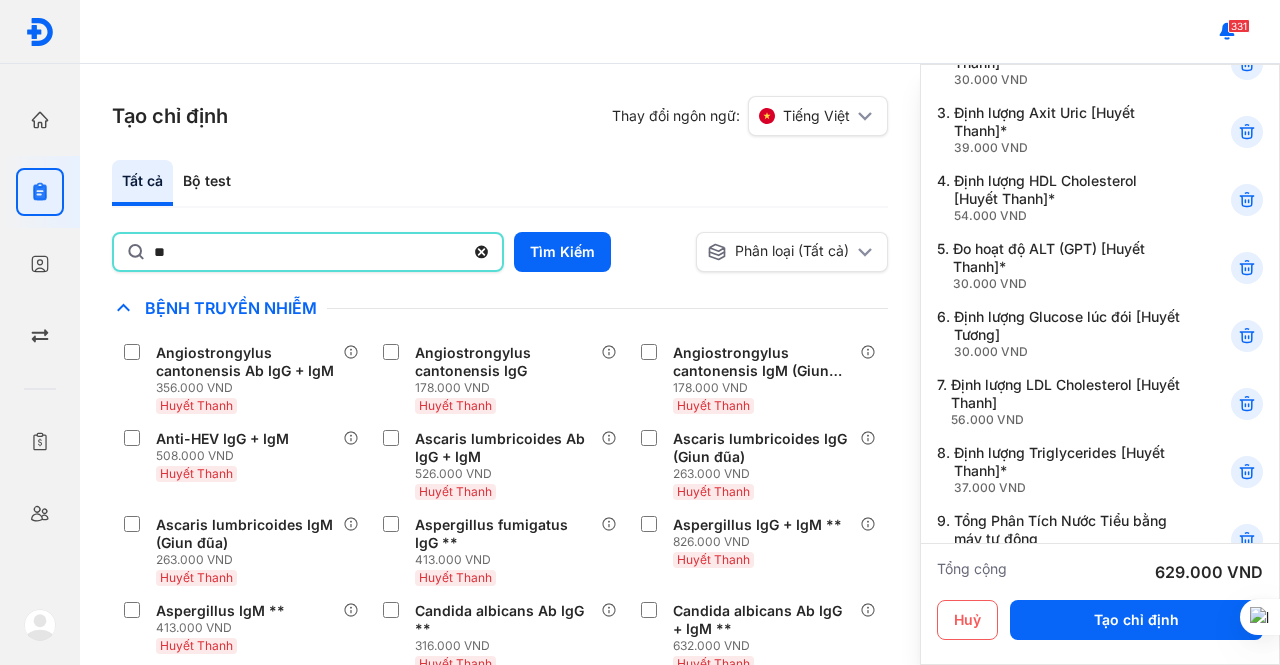 type on "*" 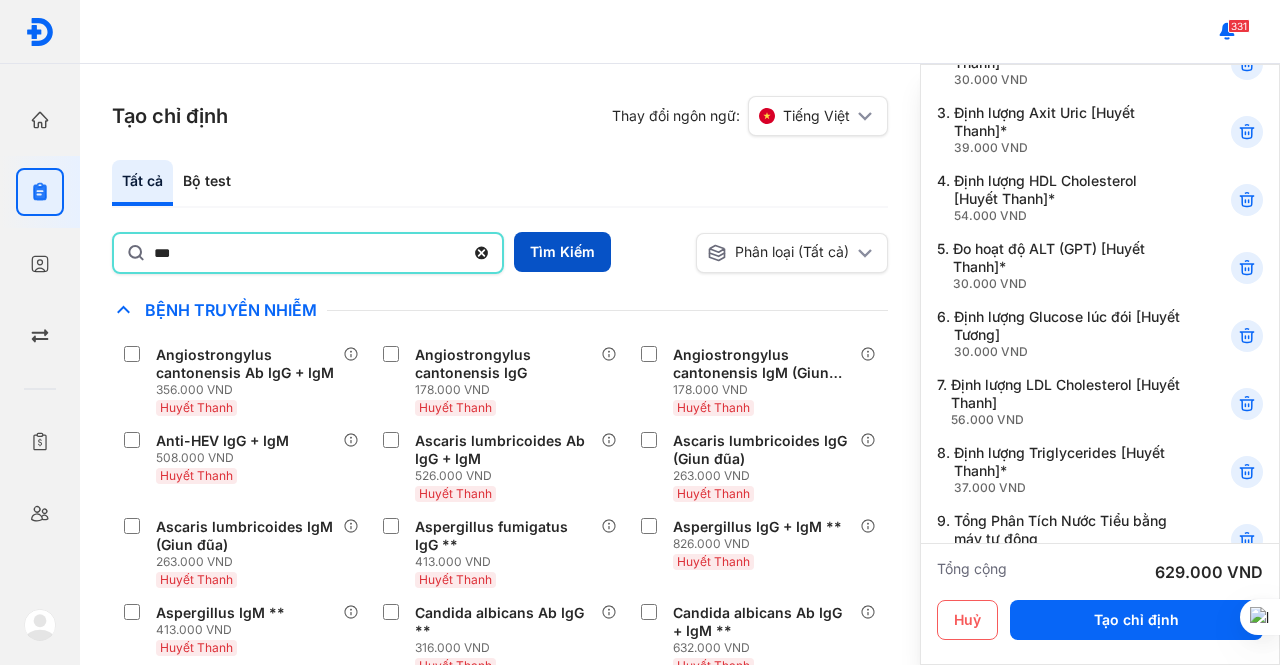click on "Tìm Kiếm" at bounding box center [562, 252] 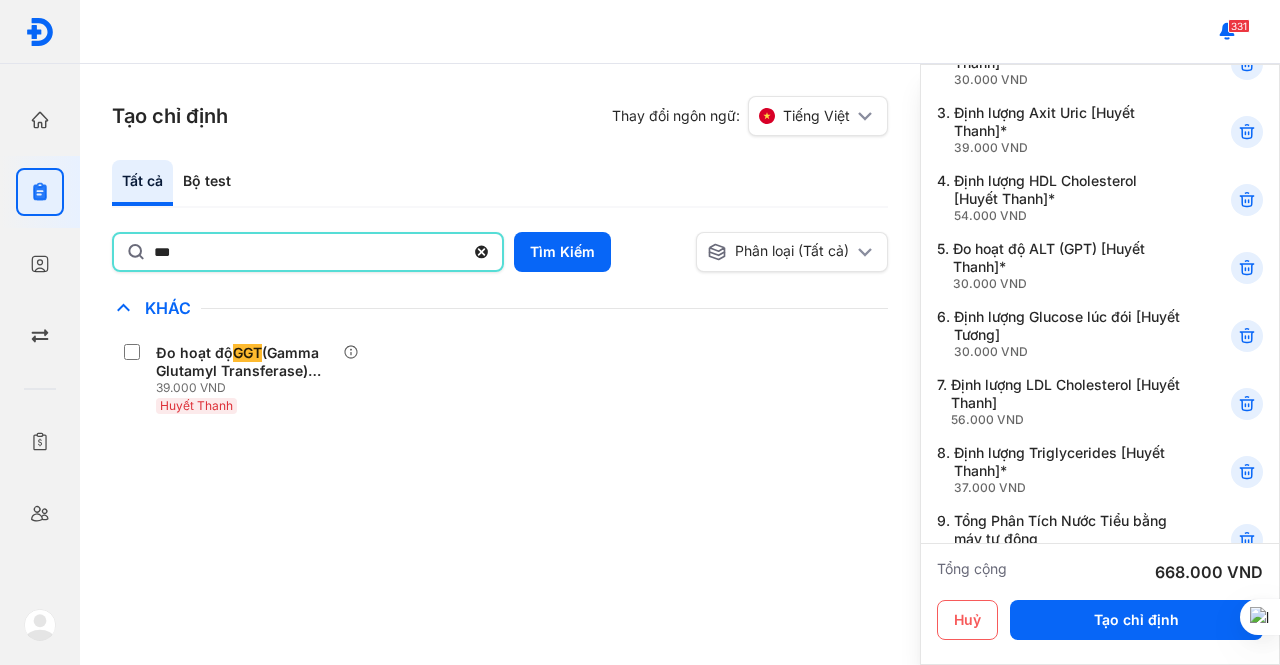 click on "***" 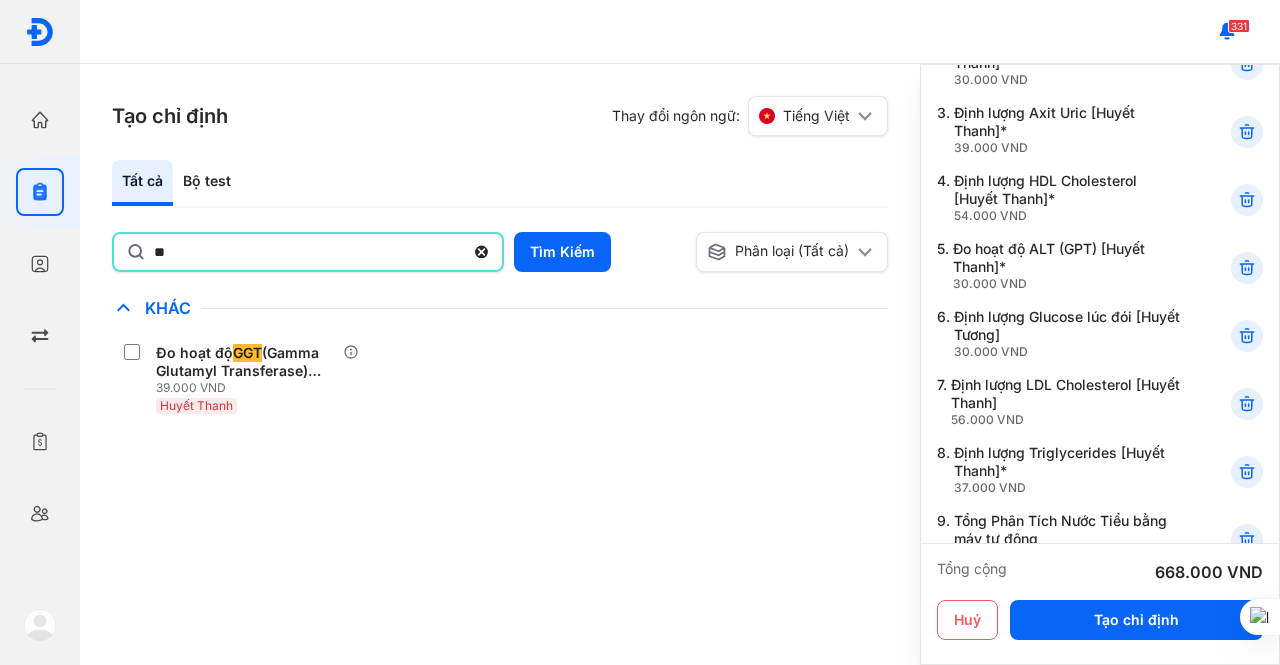type on "*" 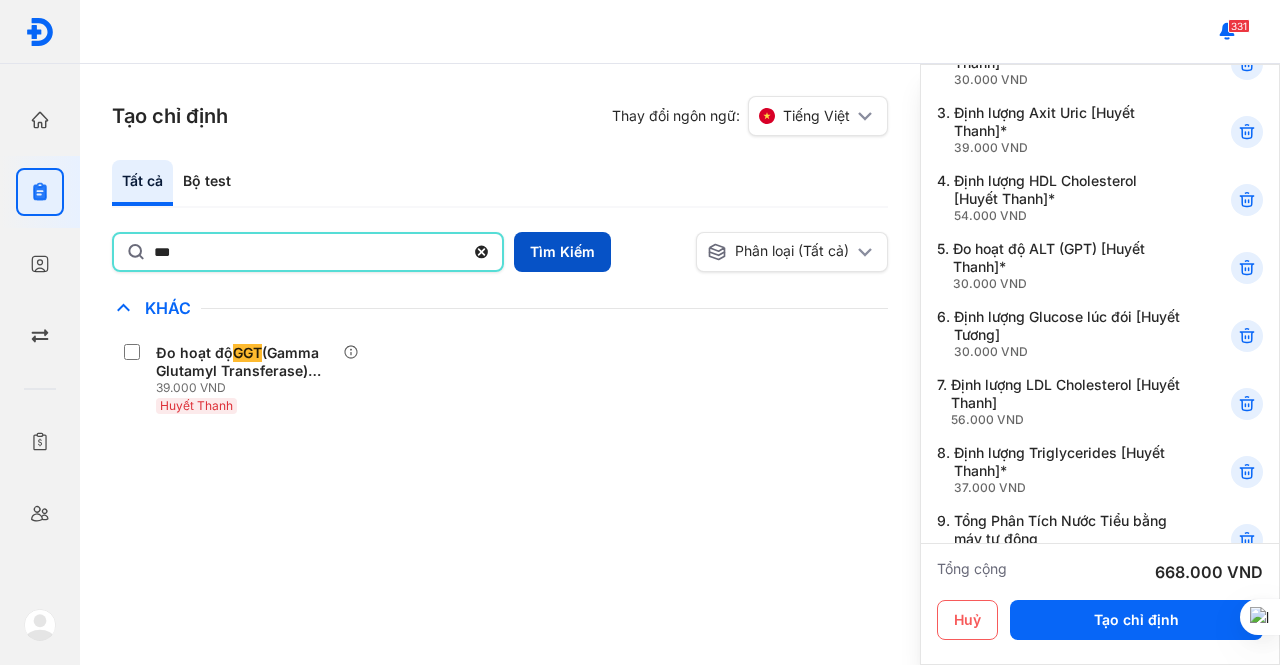 type on "***" 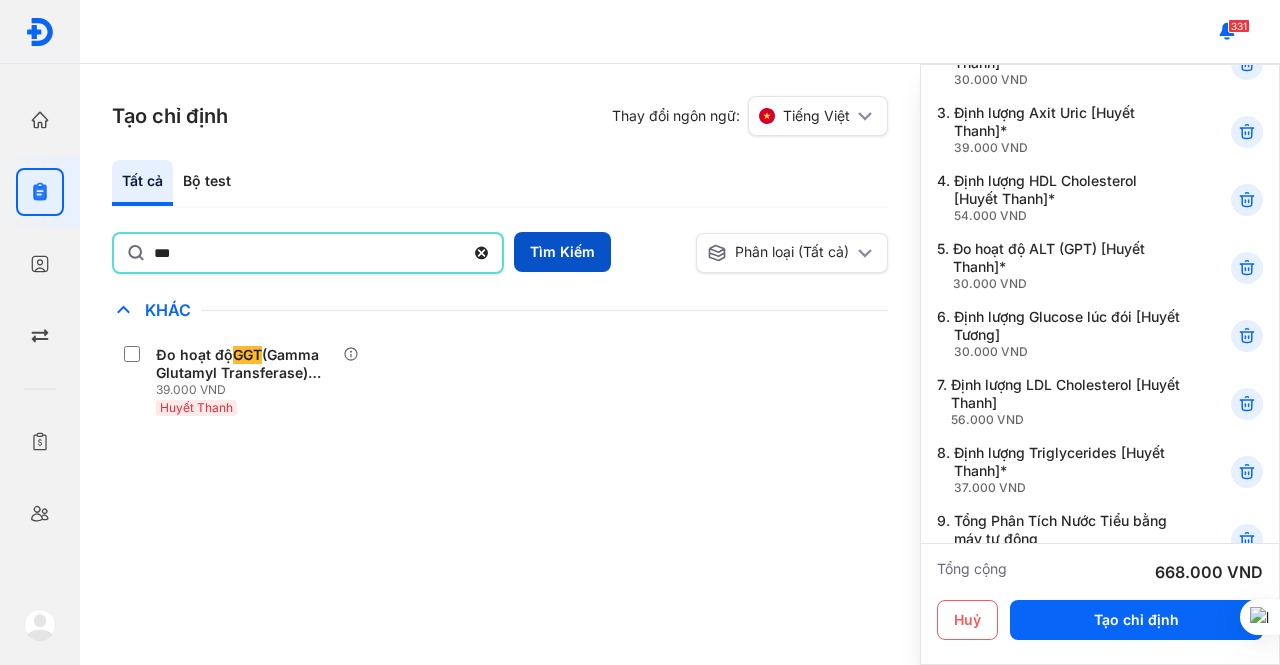 click on "Tìm Kiếm" at bounding box center (562, 252) 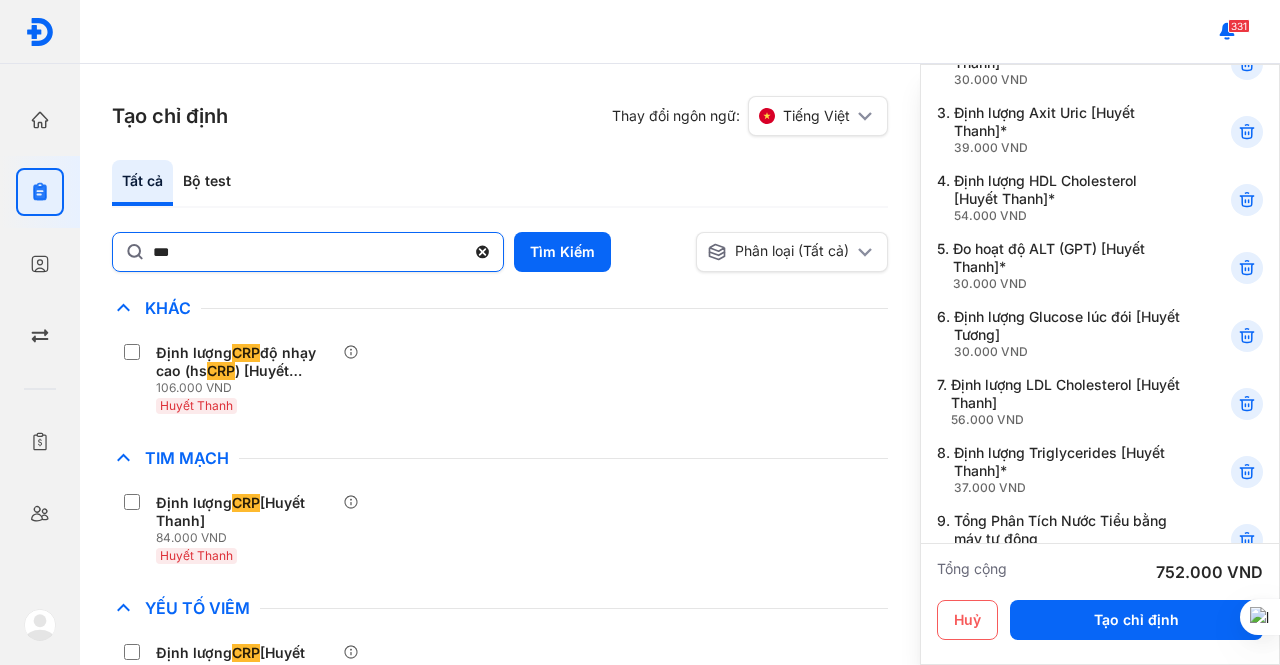 click 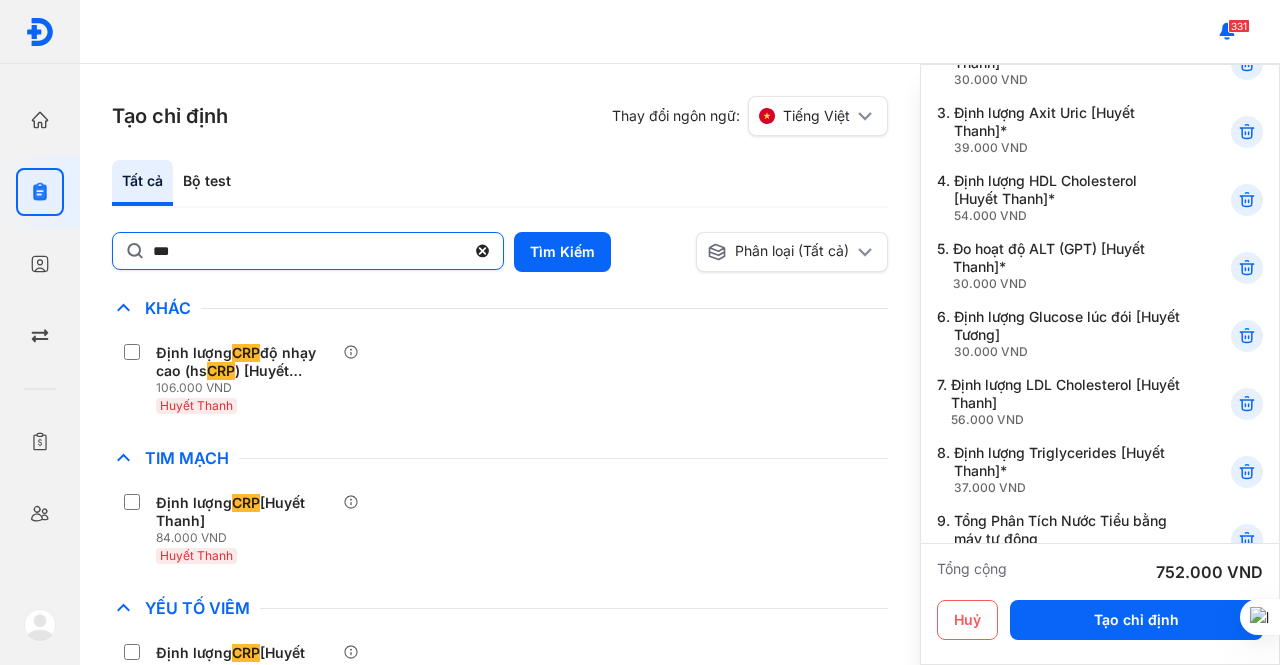 click on "***" 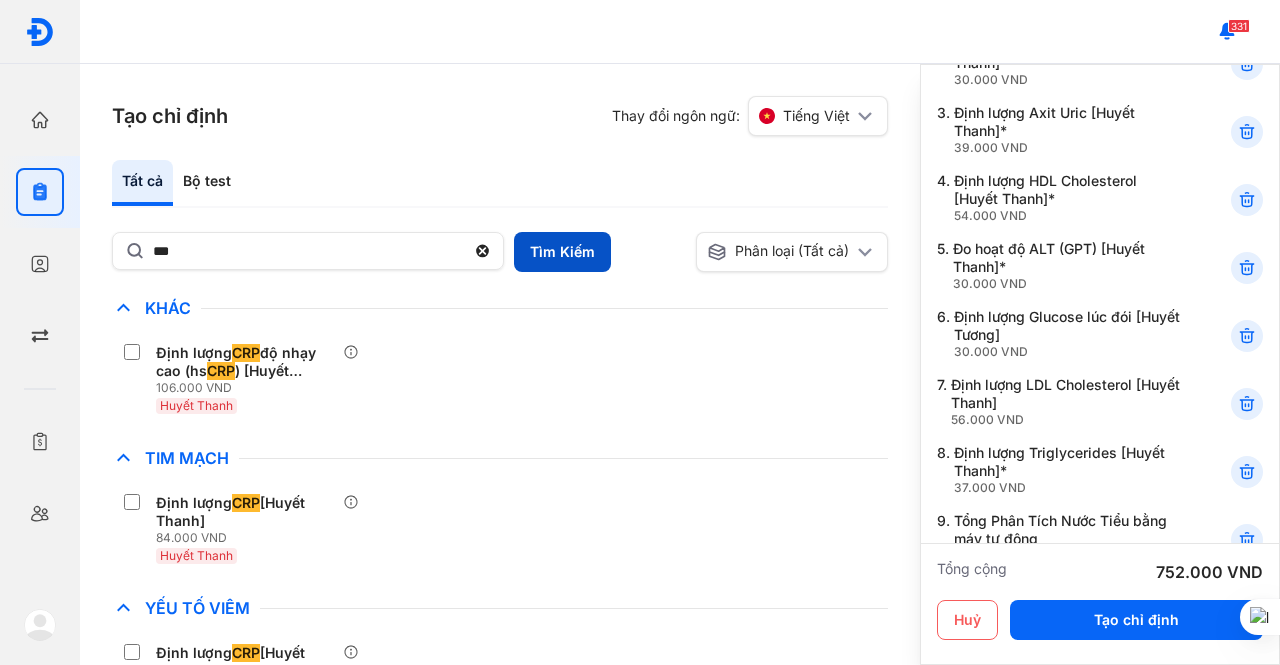 type 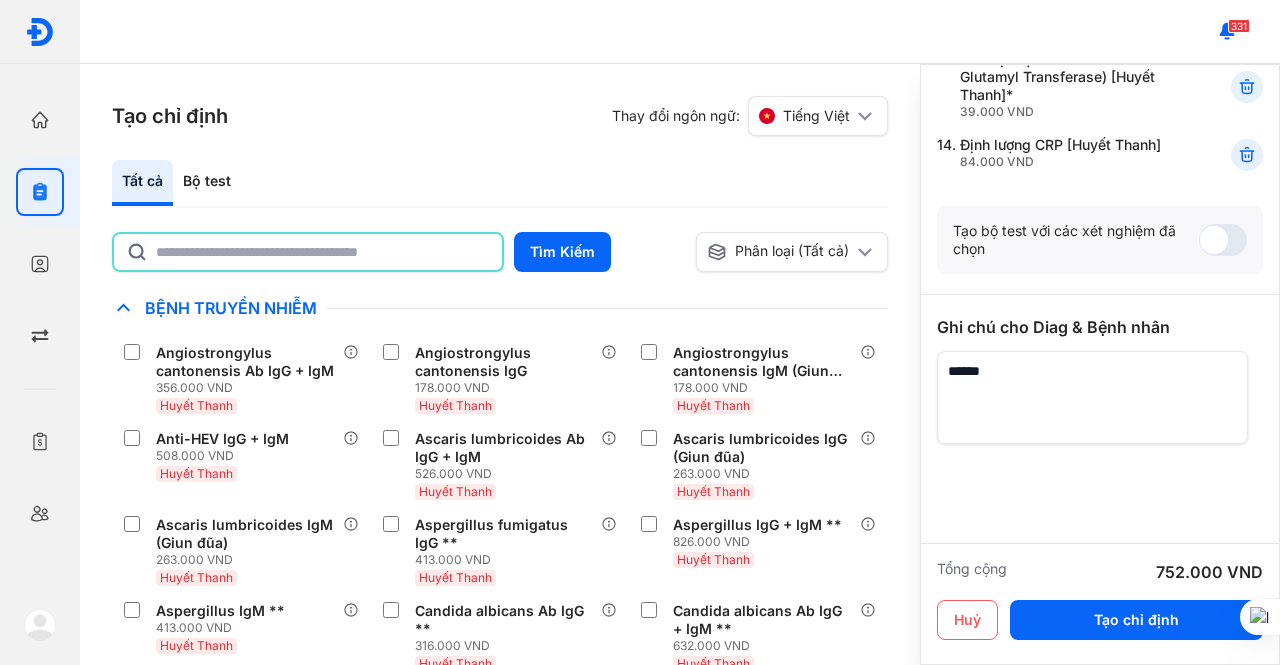 scroll, scrollTop: 1052, scrollLeft: 0, axis: vertical 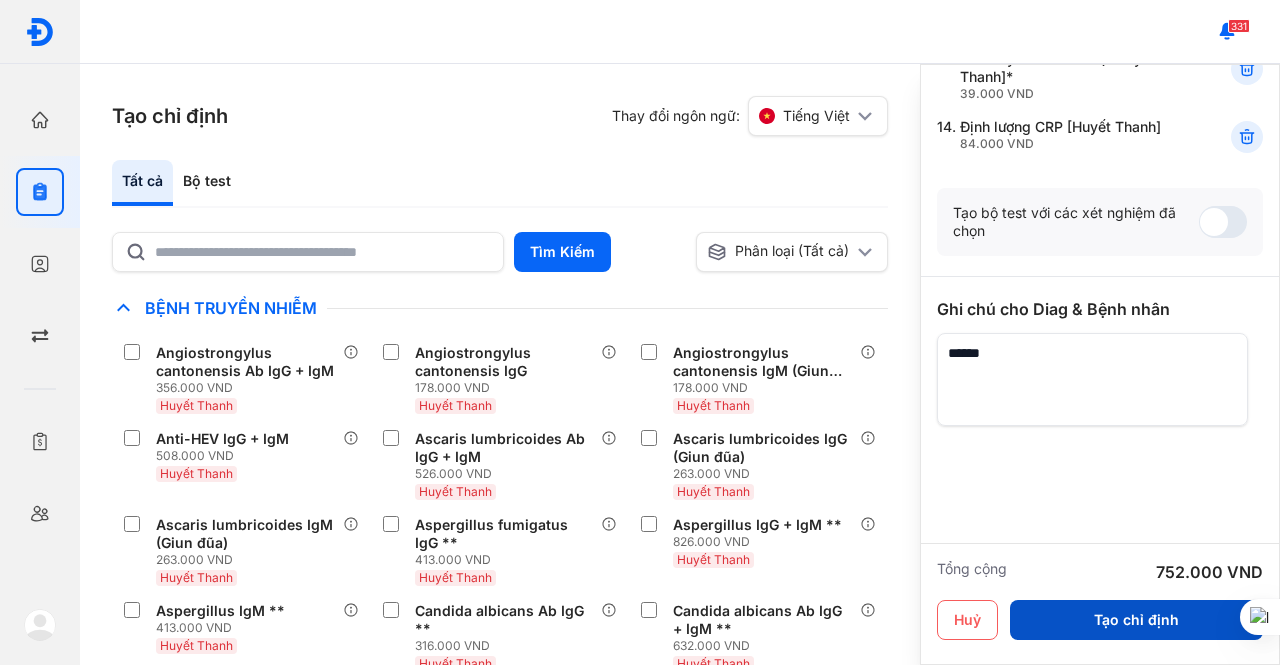 click on "Tạo chỉ định" at bounding box center [1136, 620] 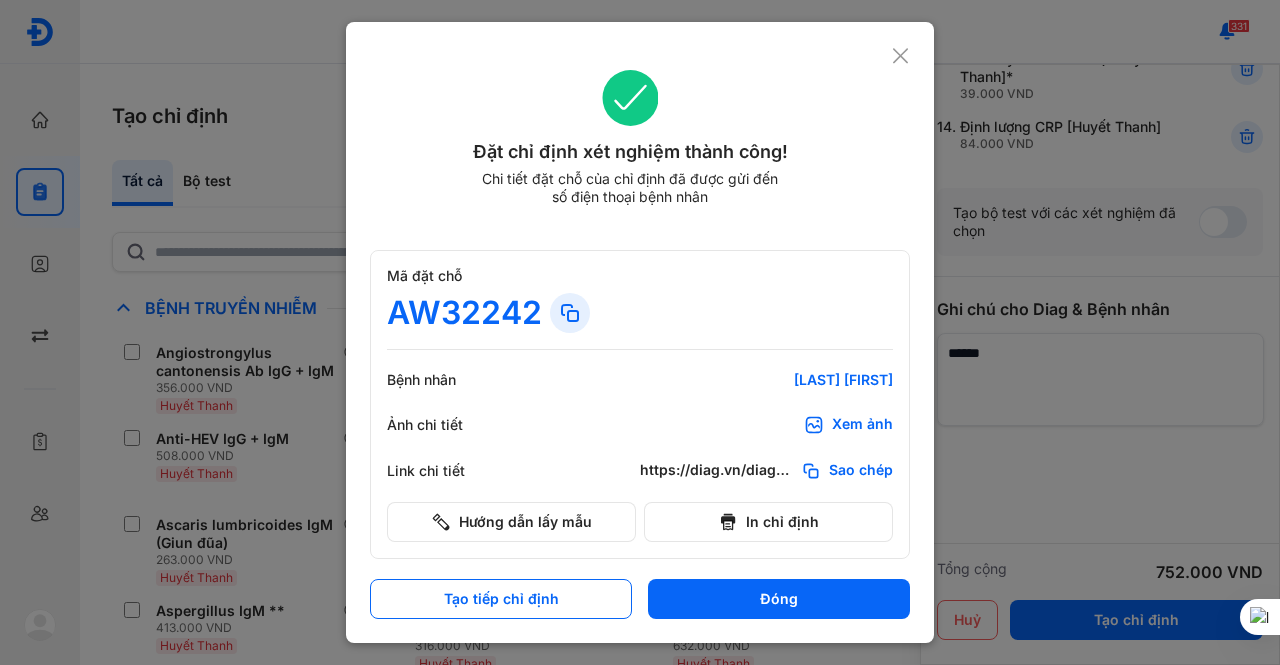 click 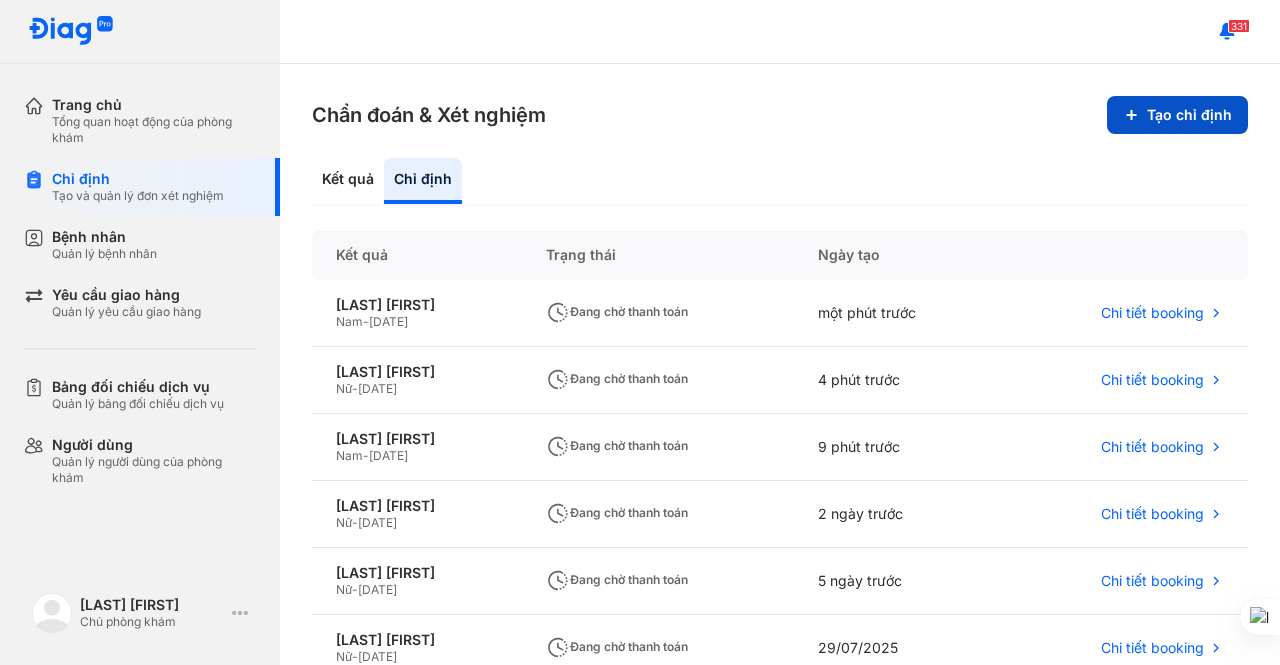 click on "Tạo chỉ định" at bounding box center [1177, 115] 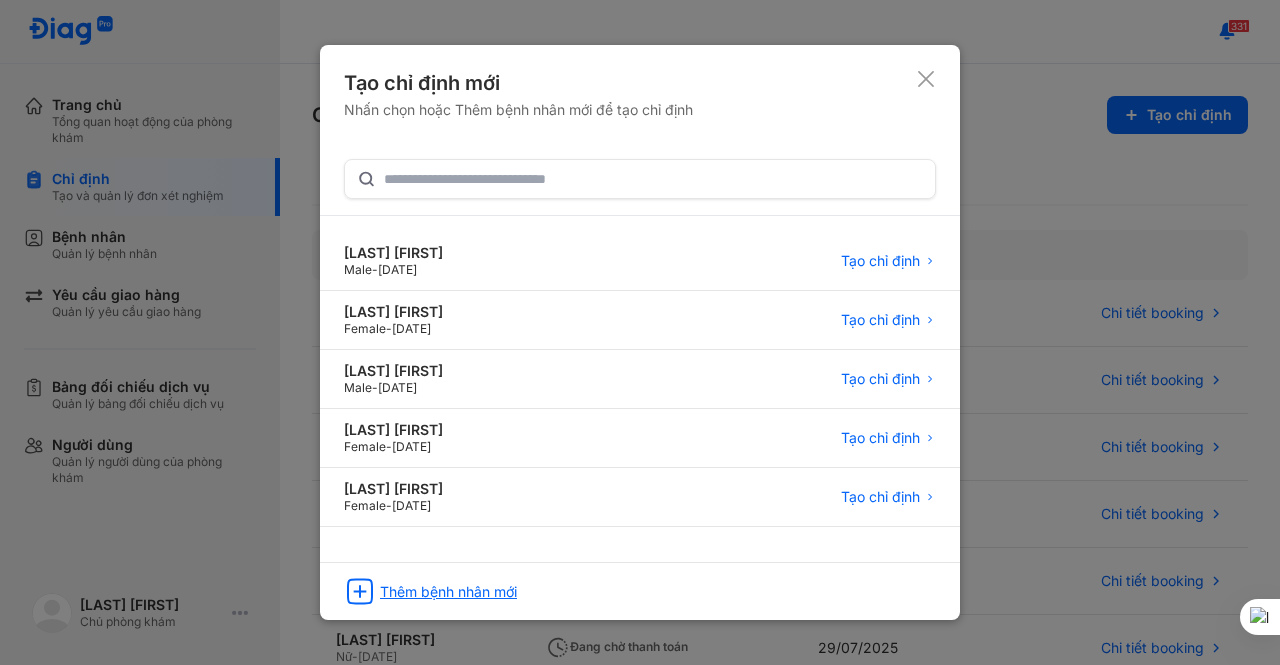 click on "Thêm bệnh nhân mới" at bounding box center (448, 592) 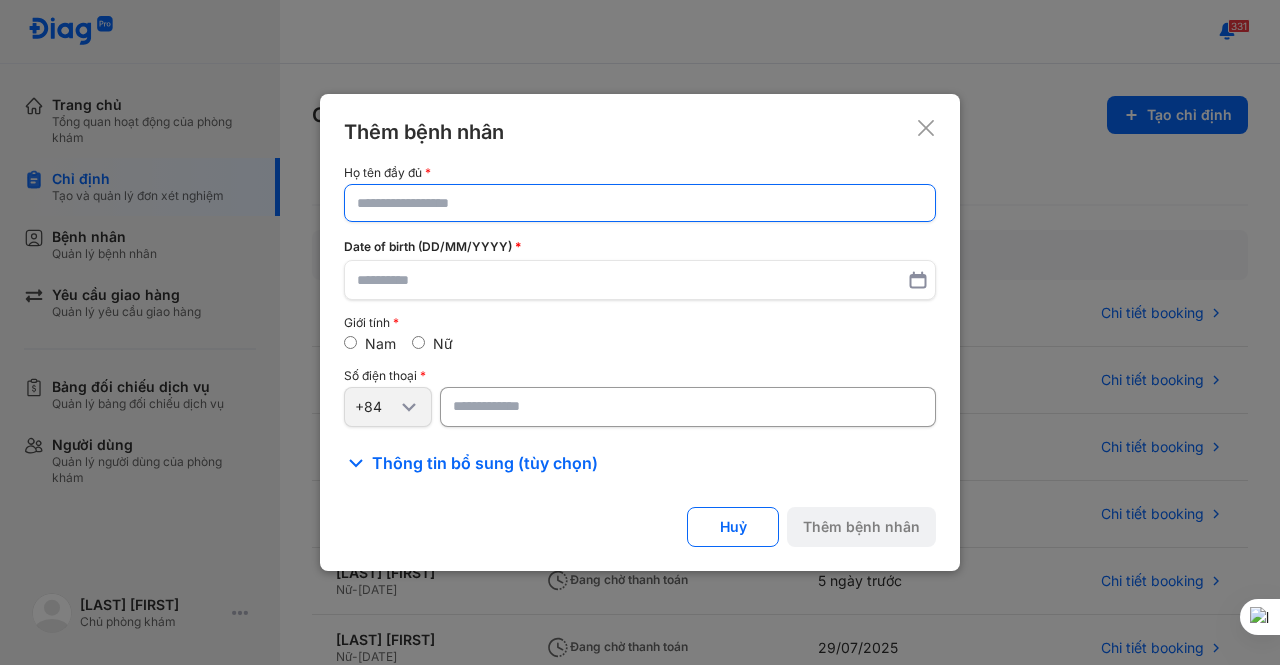click 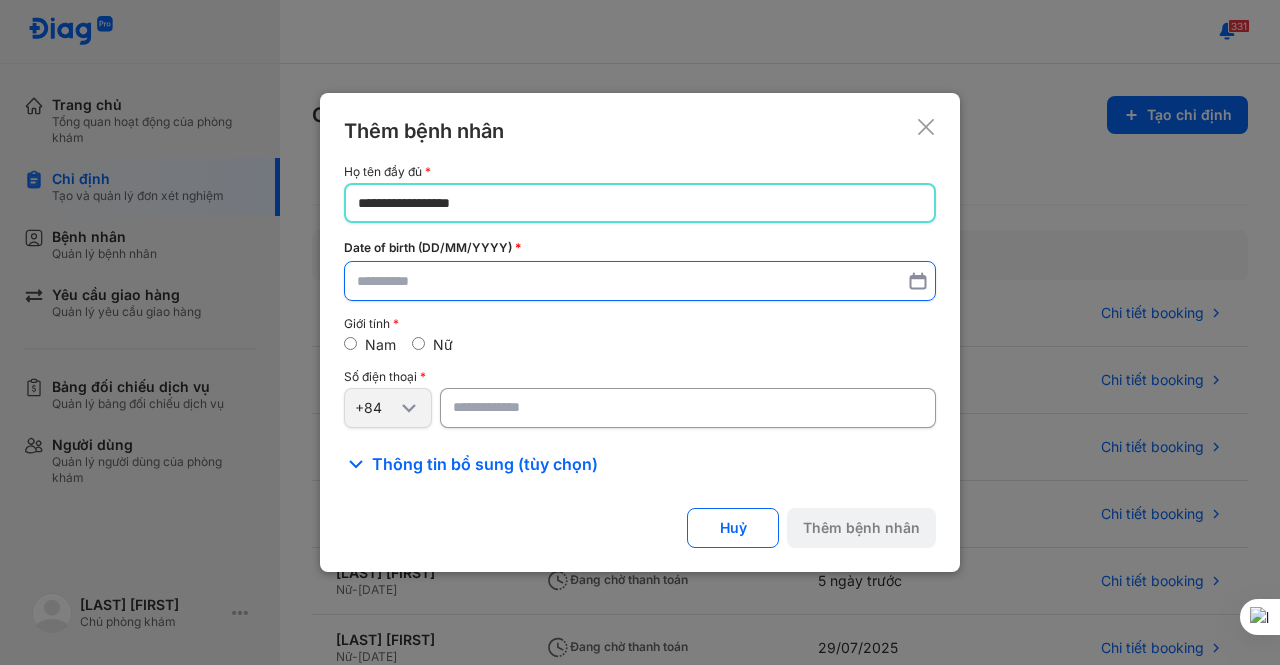 type on "**********" 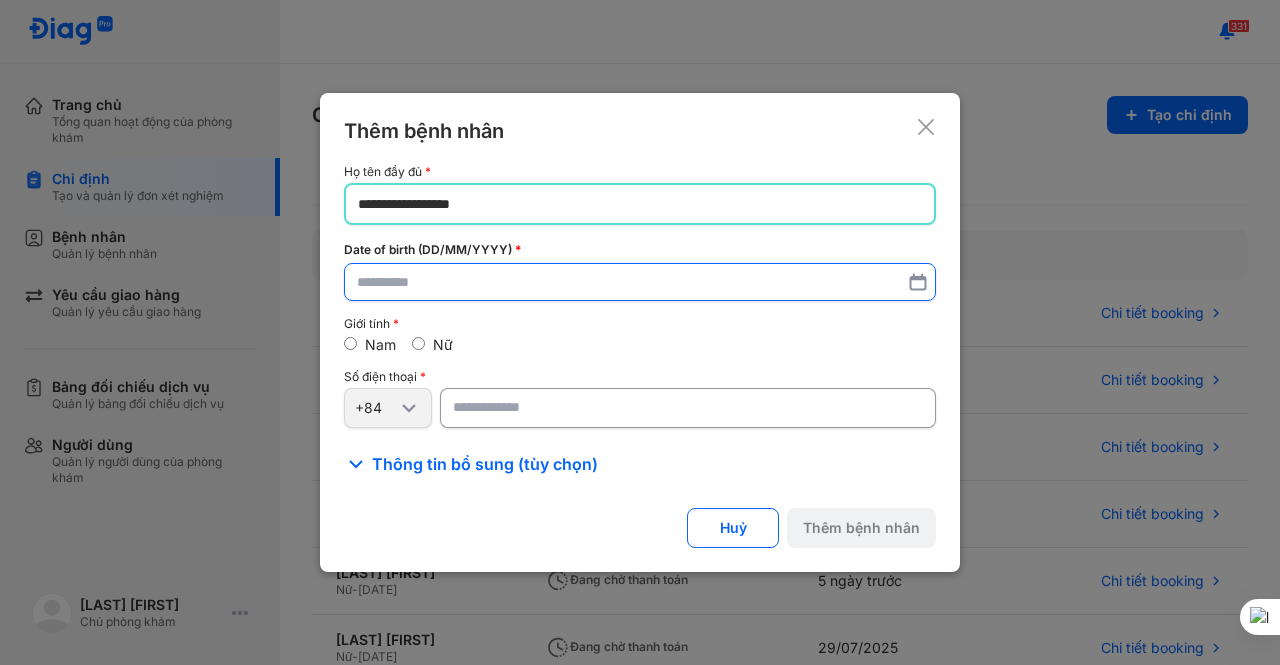 click at bounding box center [640, 282] 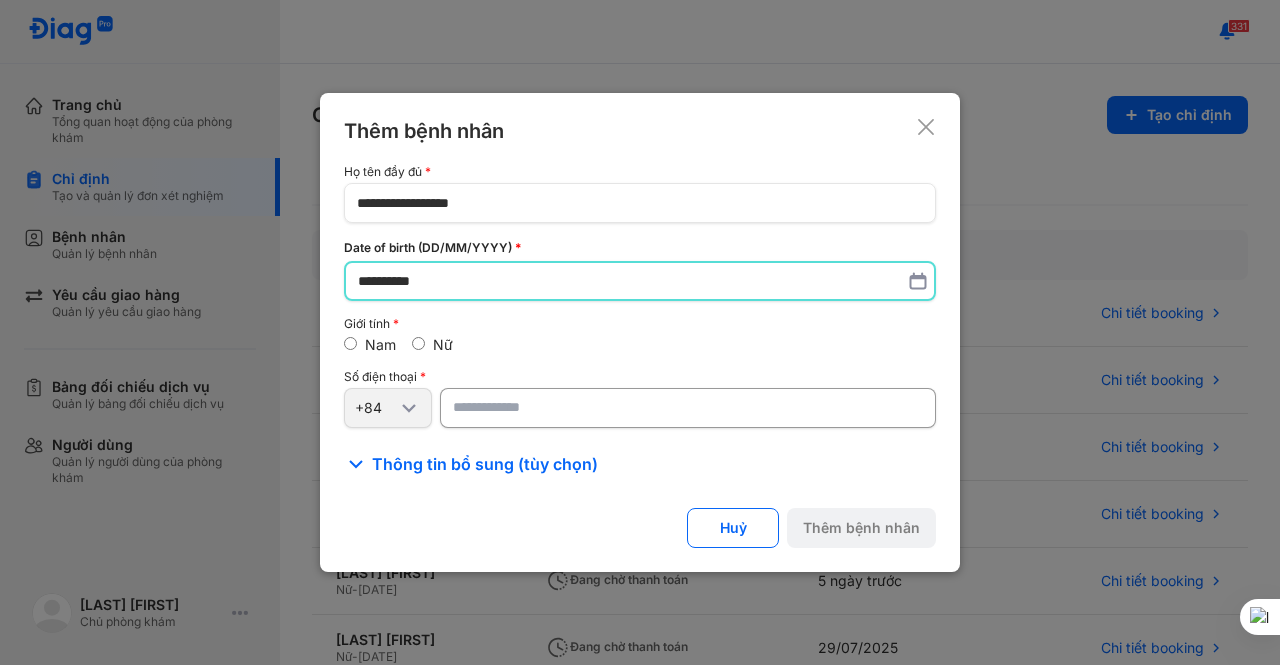 type on "**********" 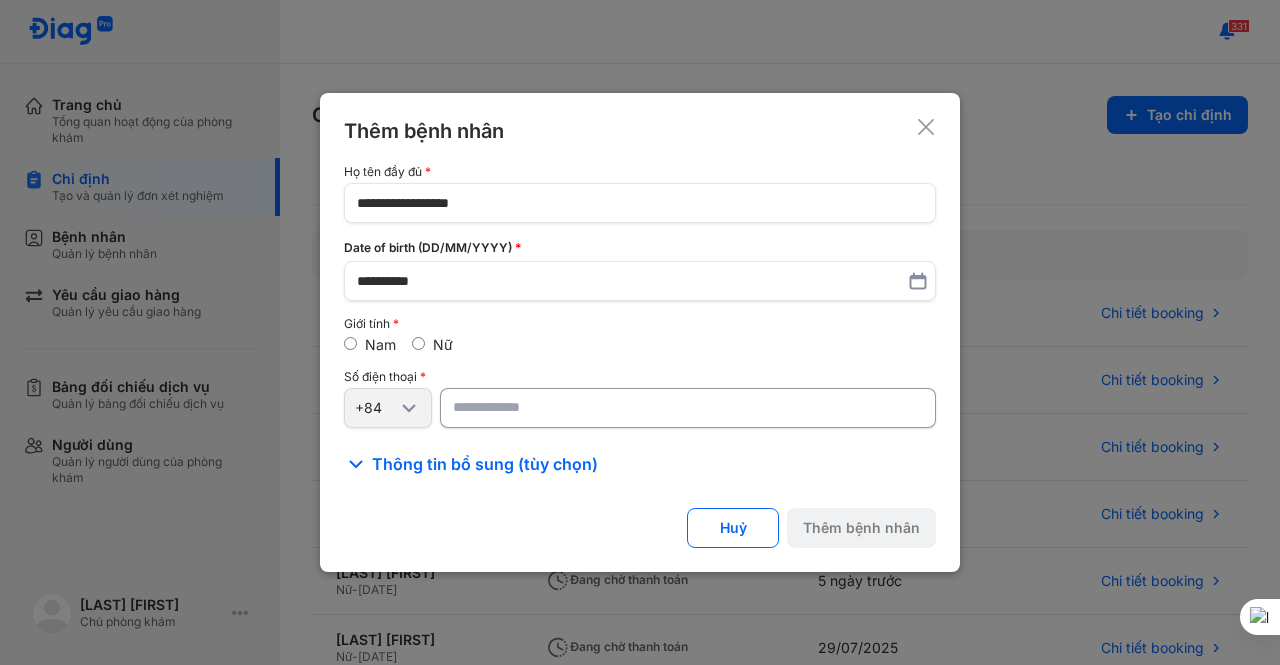 click at bounding box center (688, 408) 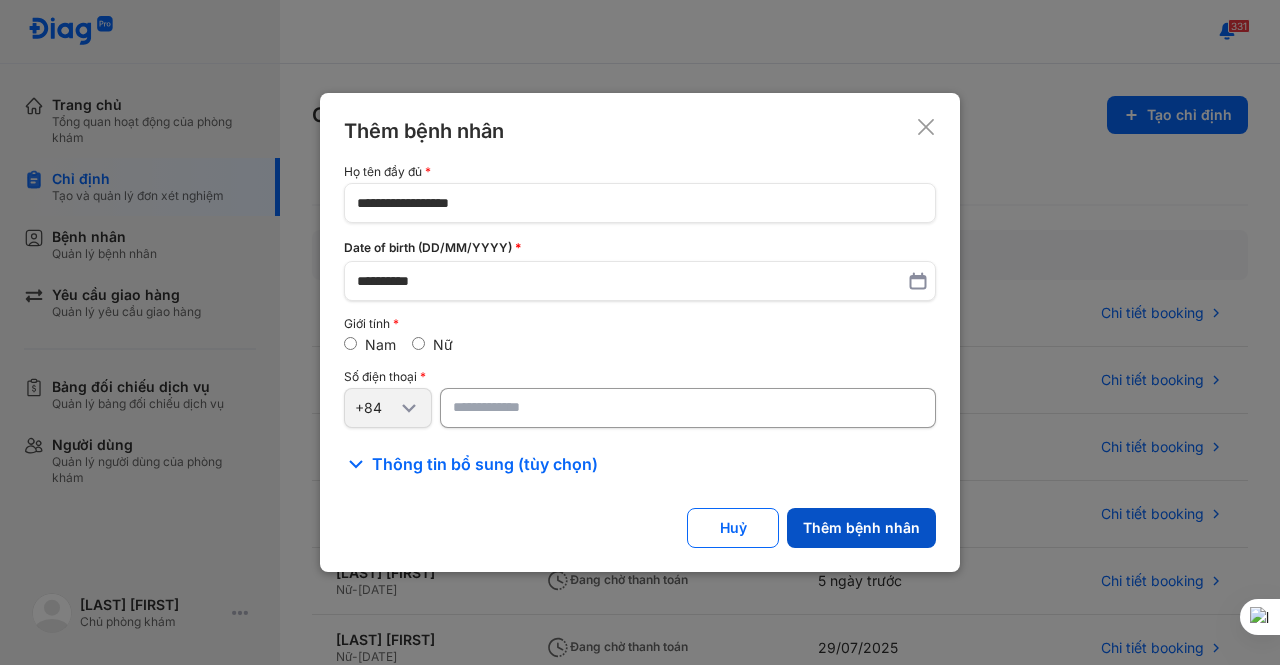 type on "**********" 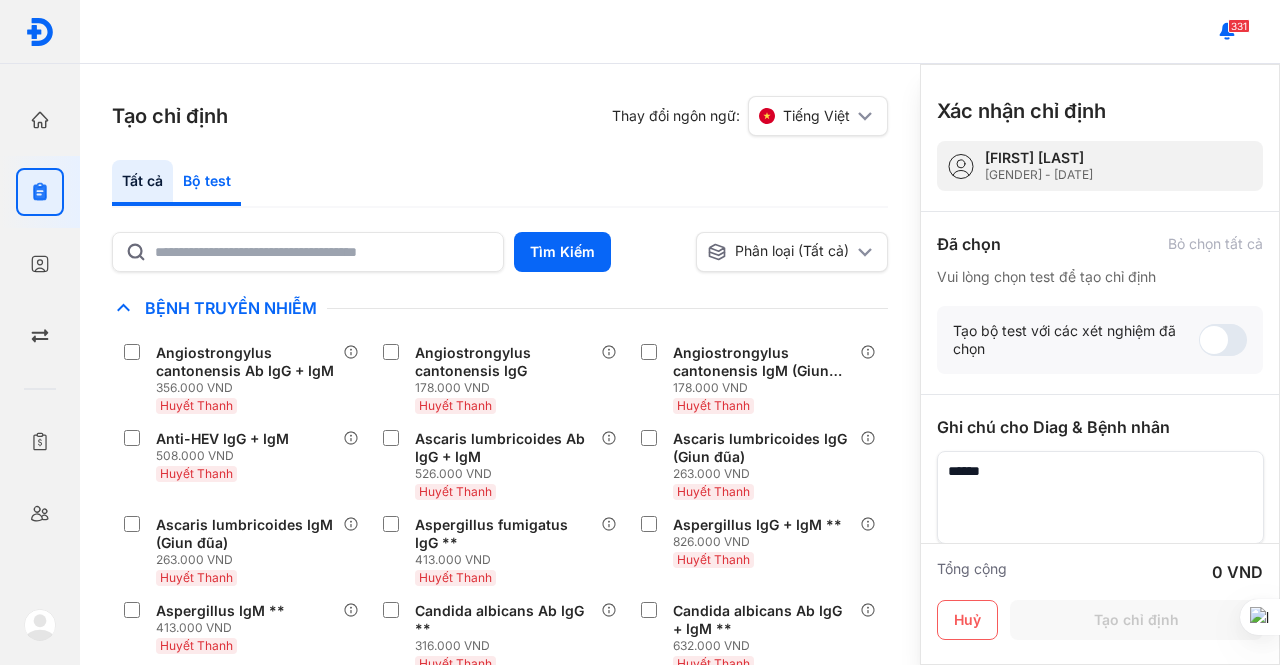 click on "Bộ test" 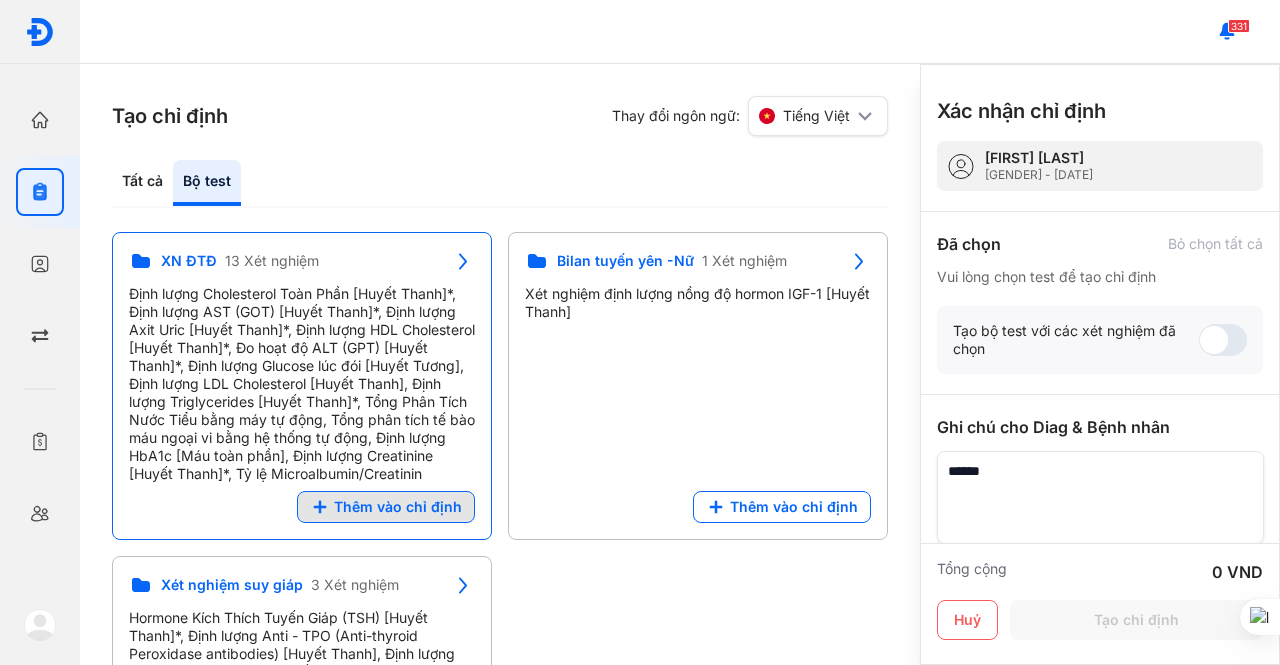 click on "Thêm vào chỉ định" 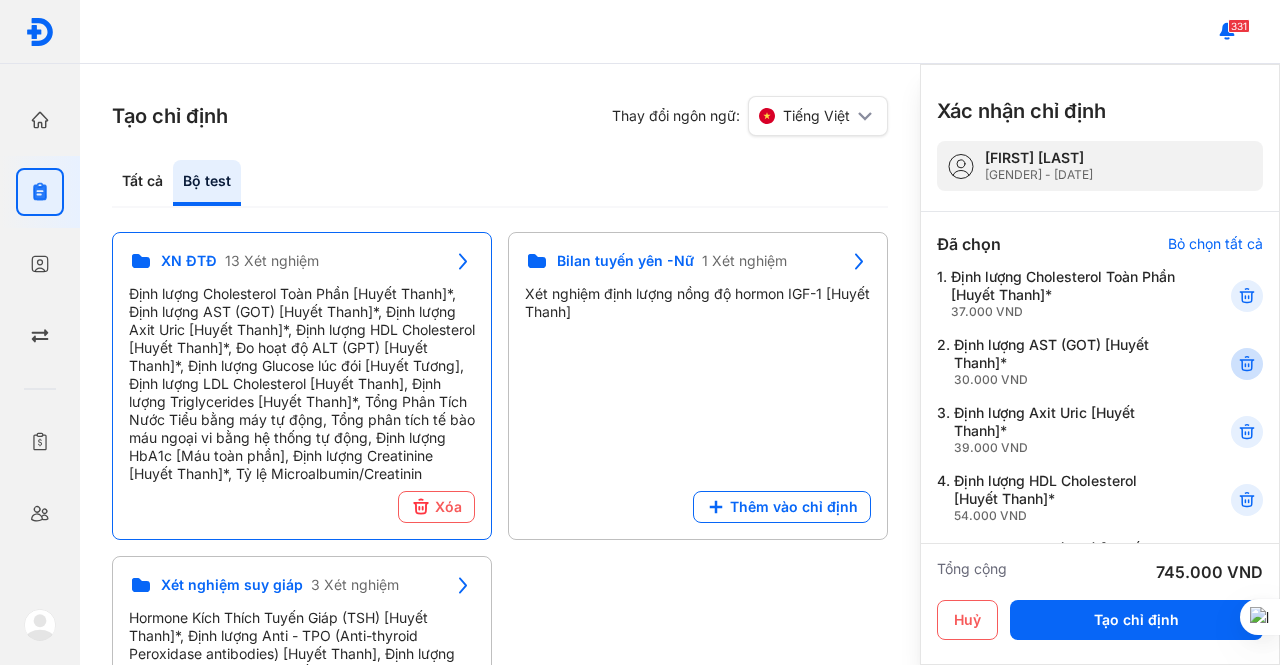 click 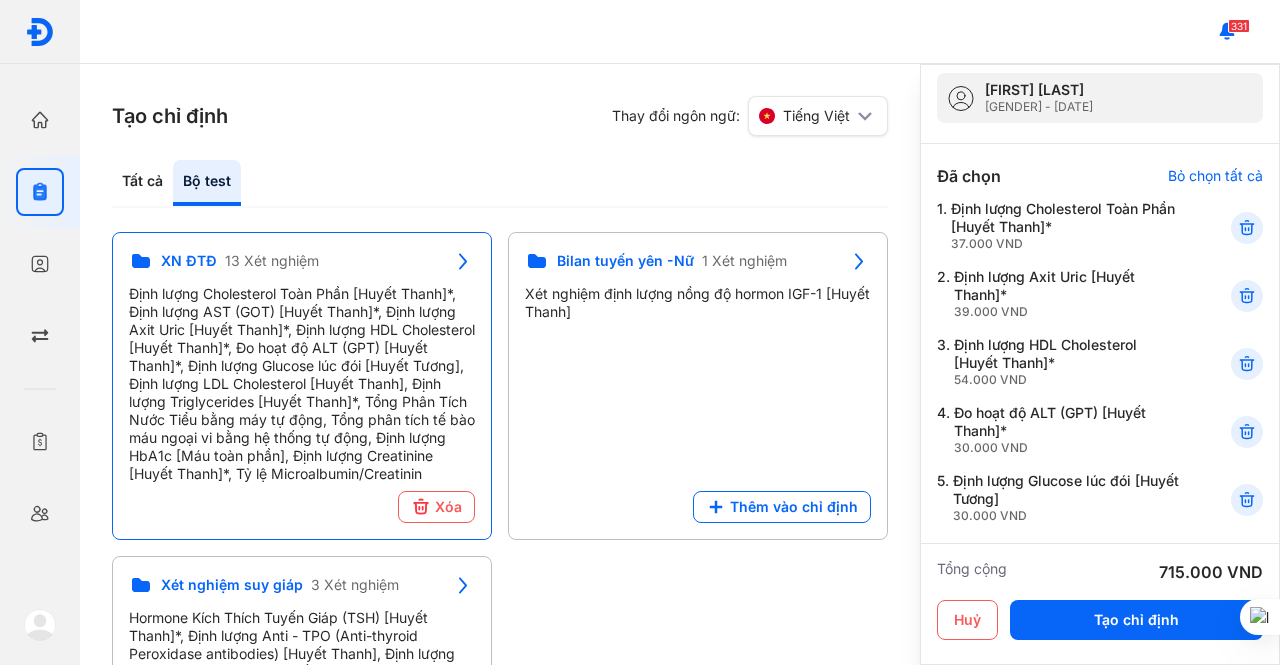 scroll, scrollTop: 100, scrollLeft: 0, axis: vertical 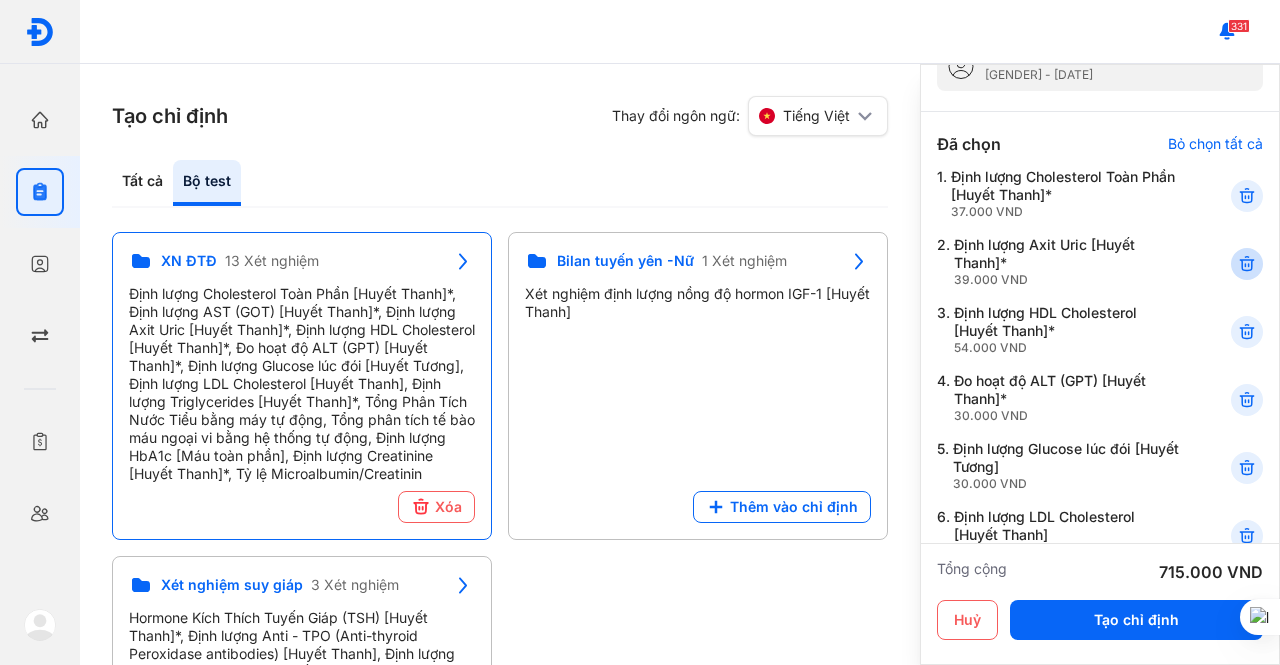 click 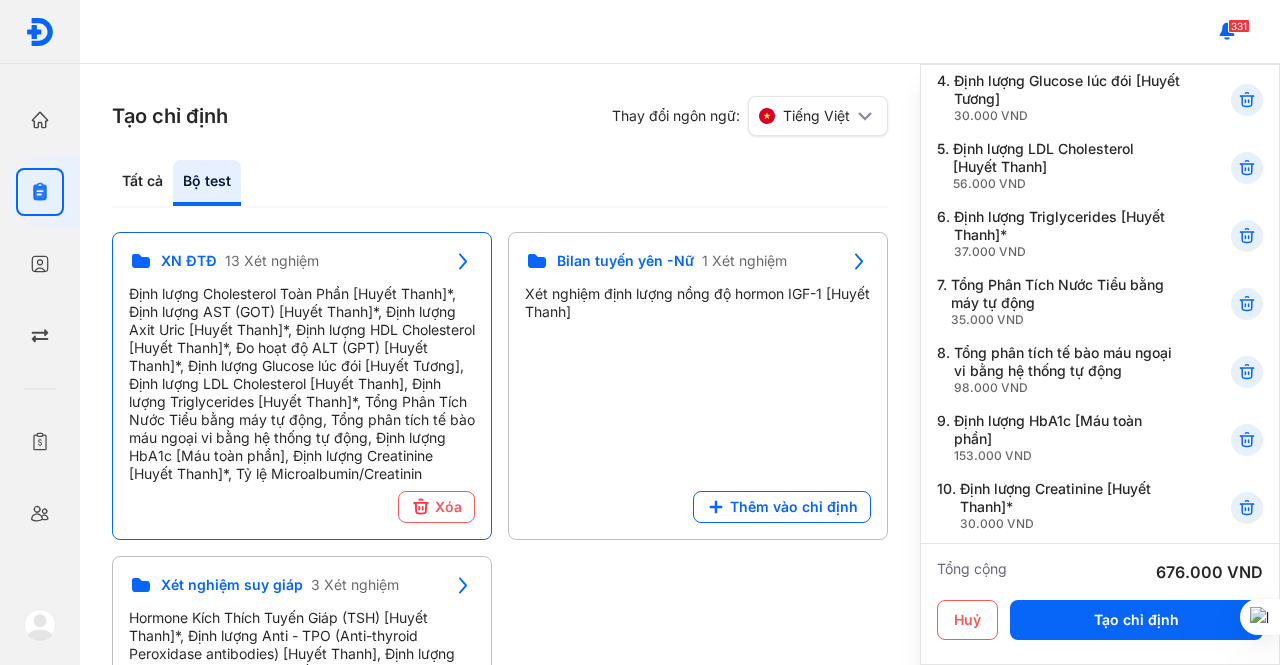 scroll, scrollTop: 500, scrollLeft: 0, axis: vertical 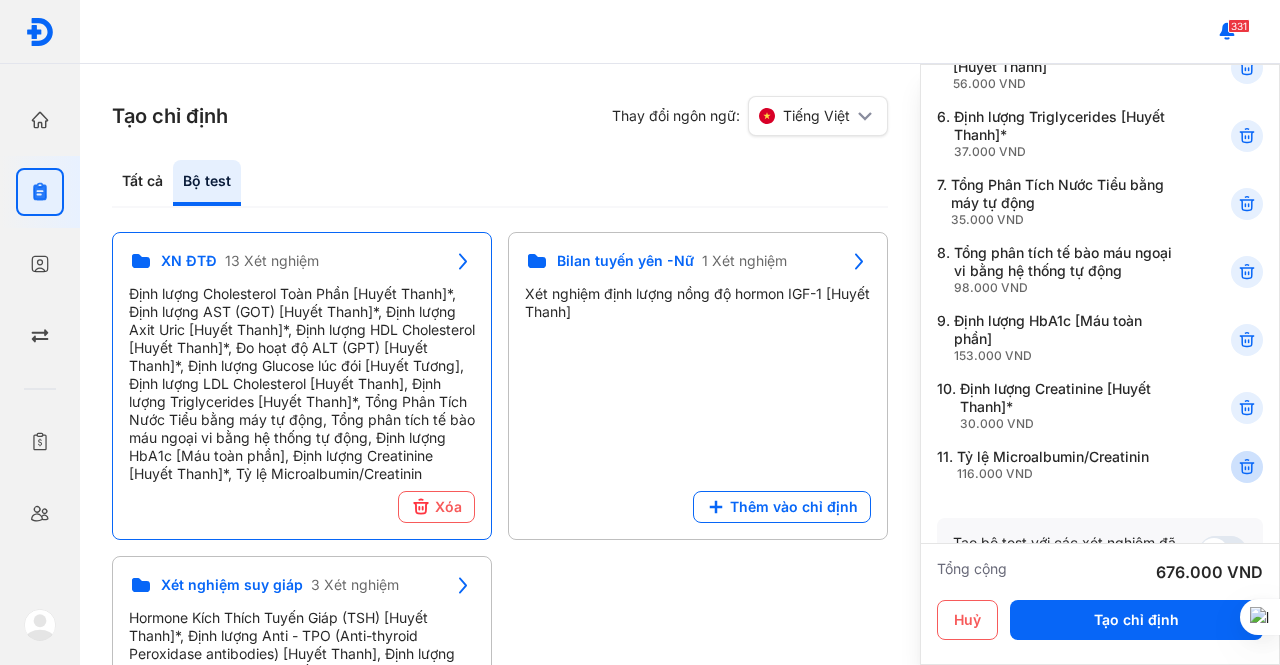 click 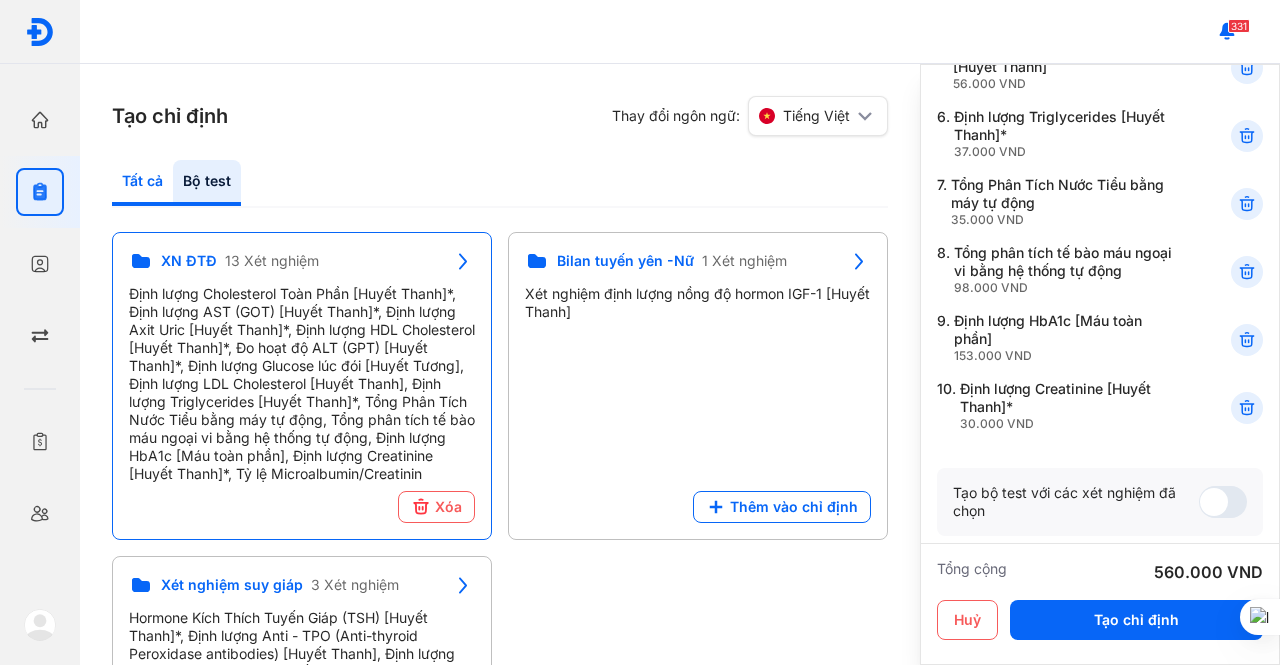 click on "Tất cả" 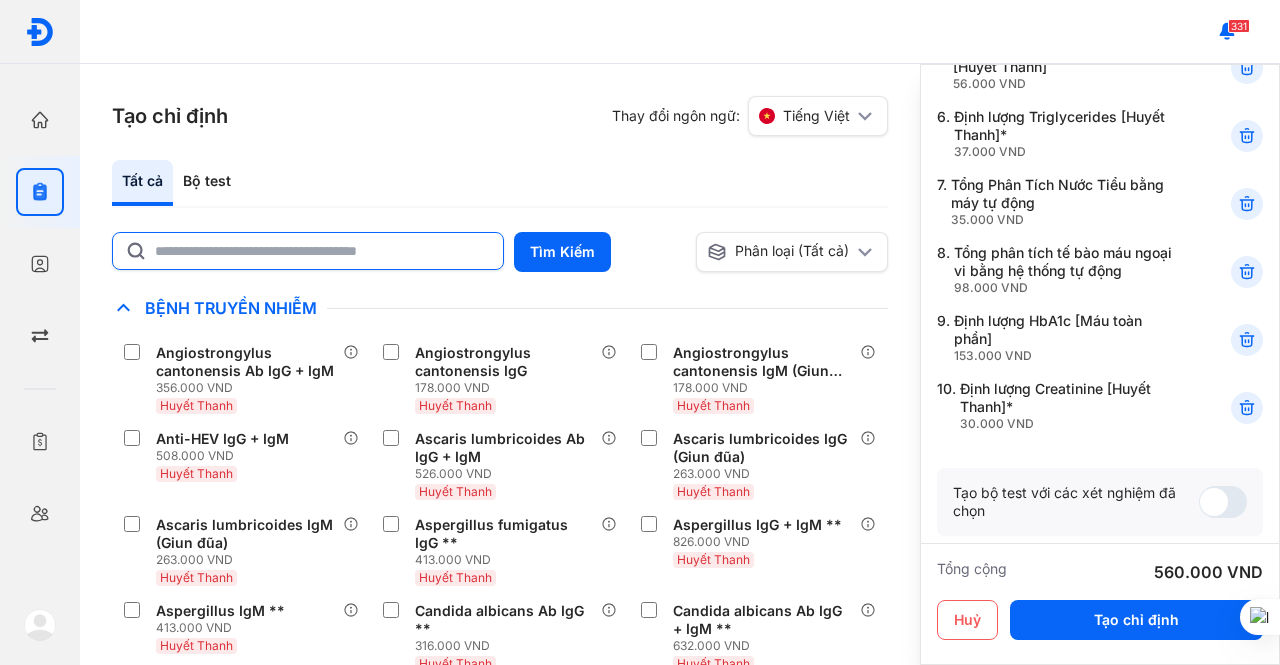 click 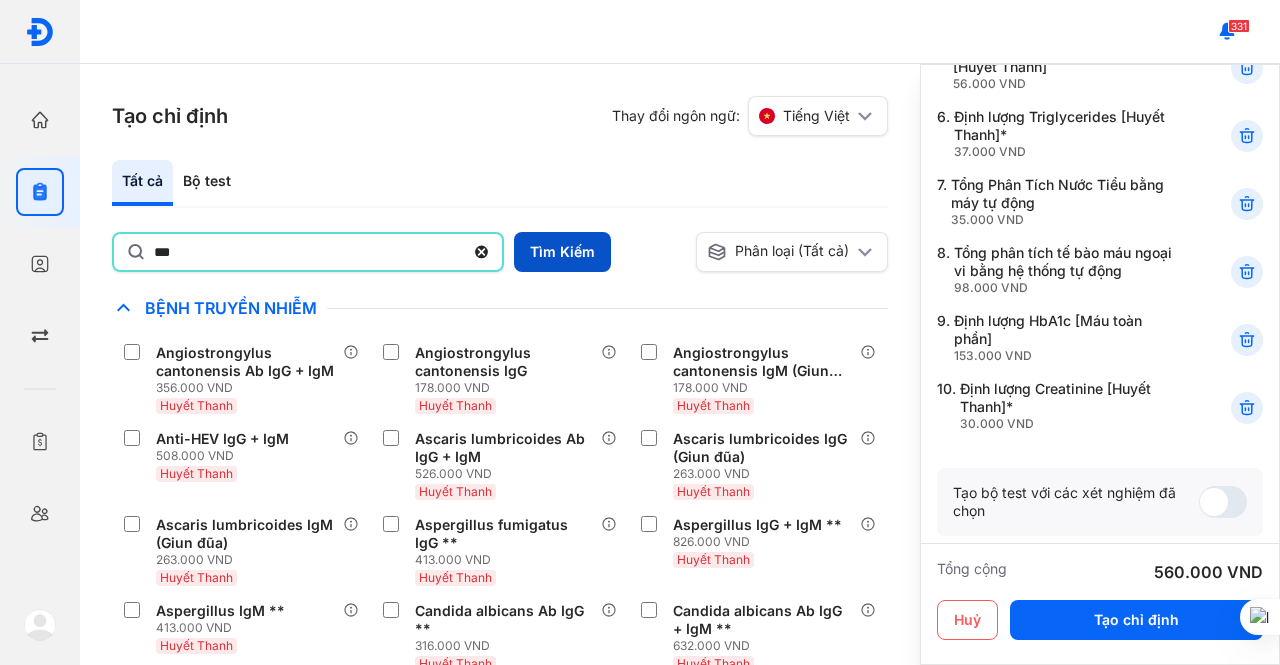 type on "***" 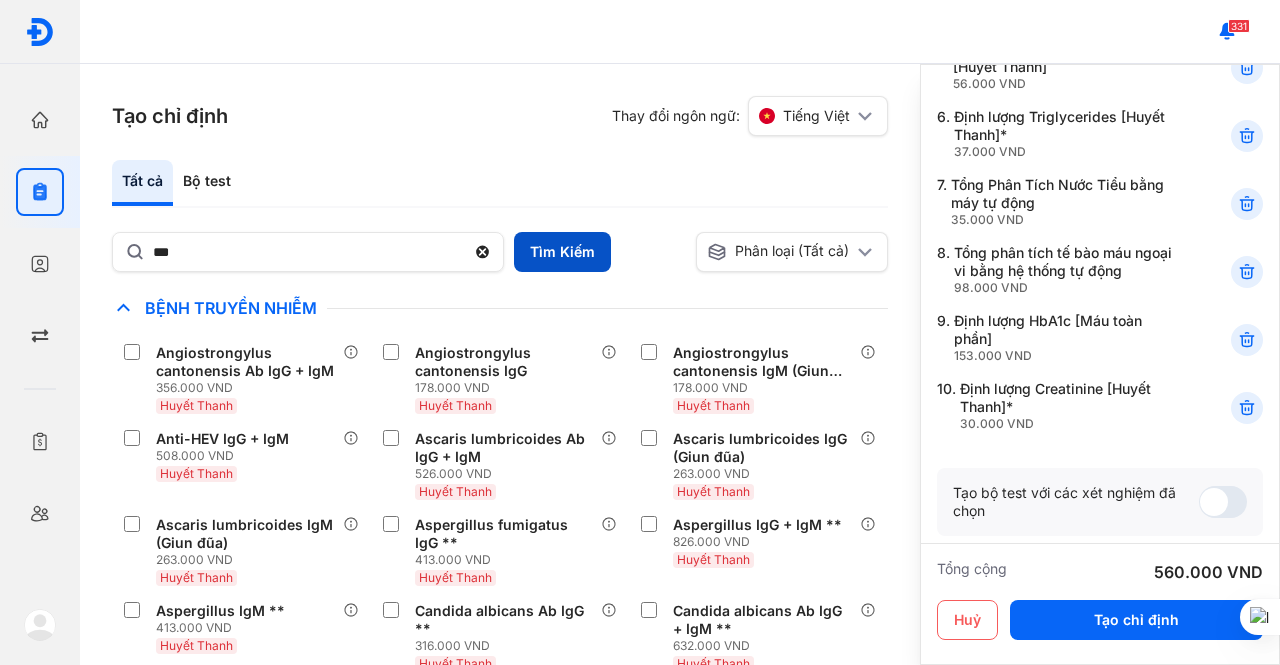 click on "Tìm Kiếm" at bounding box center (562, 252) 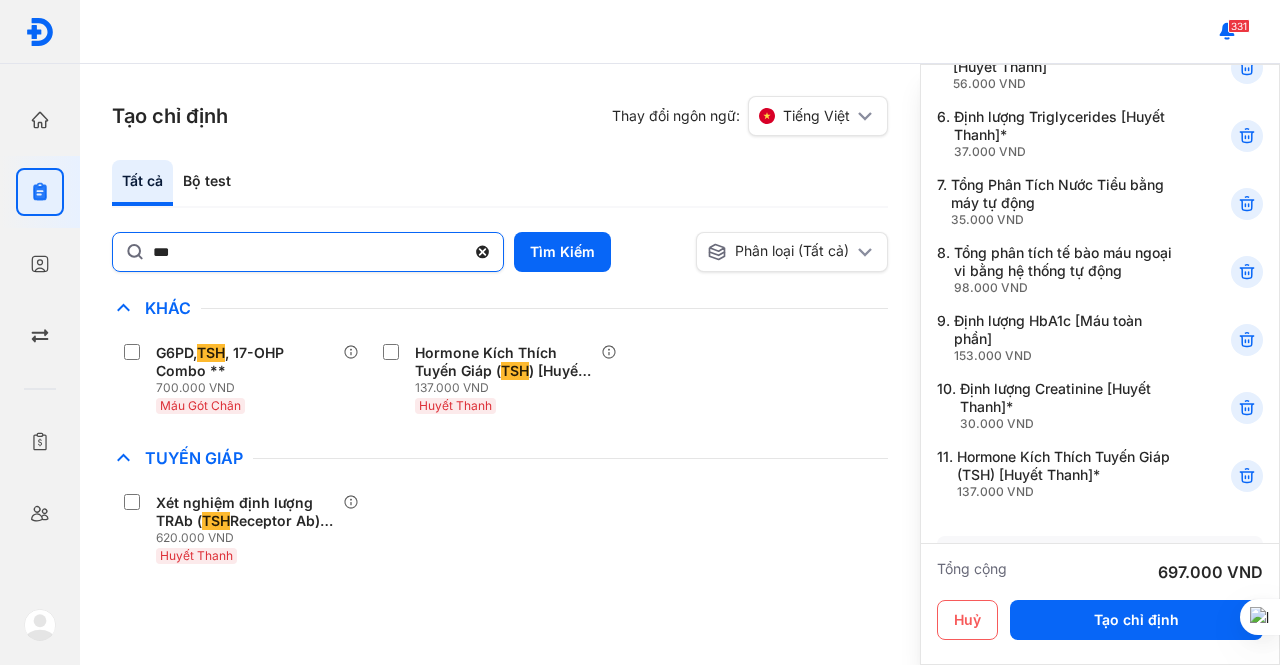 click 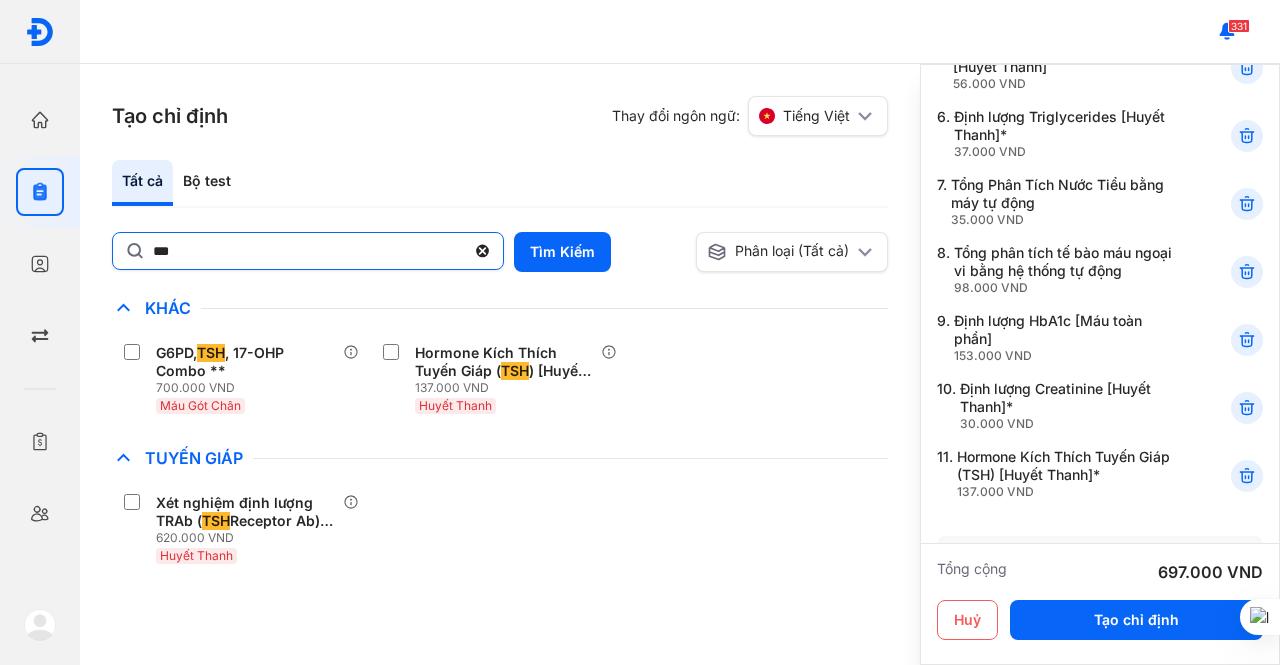 click on "***" 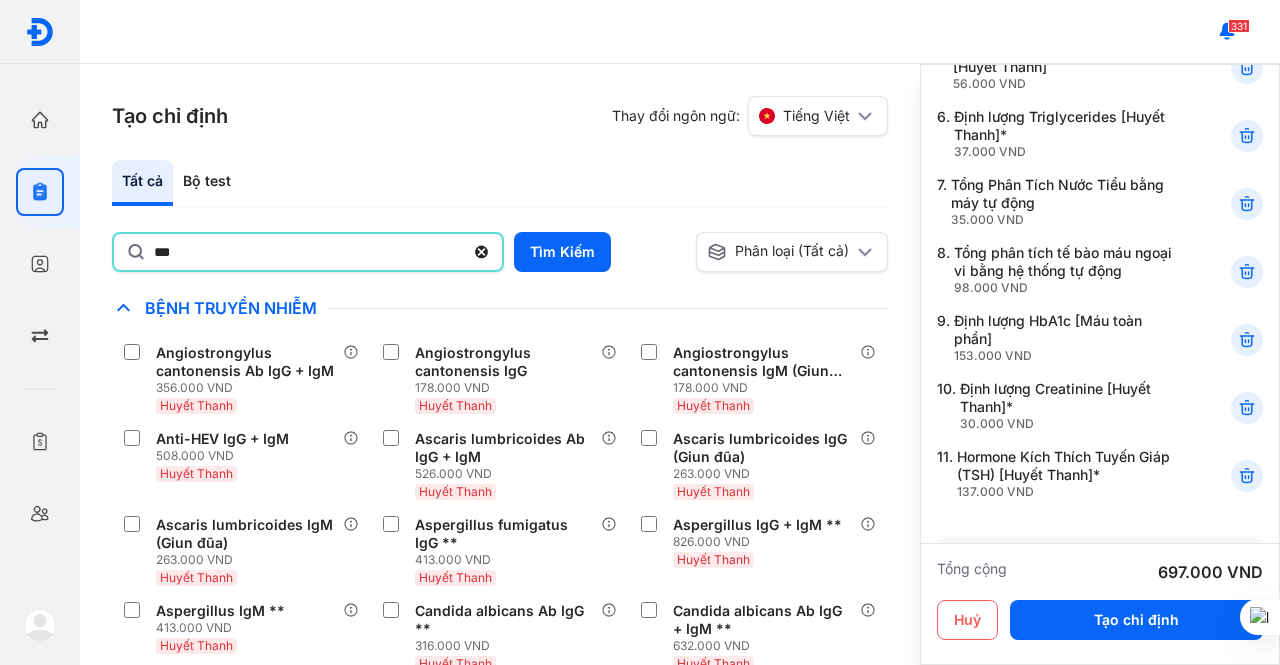 type on "***" 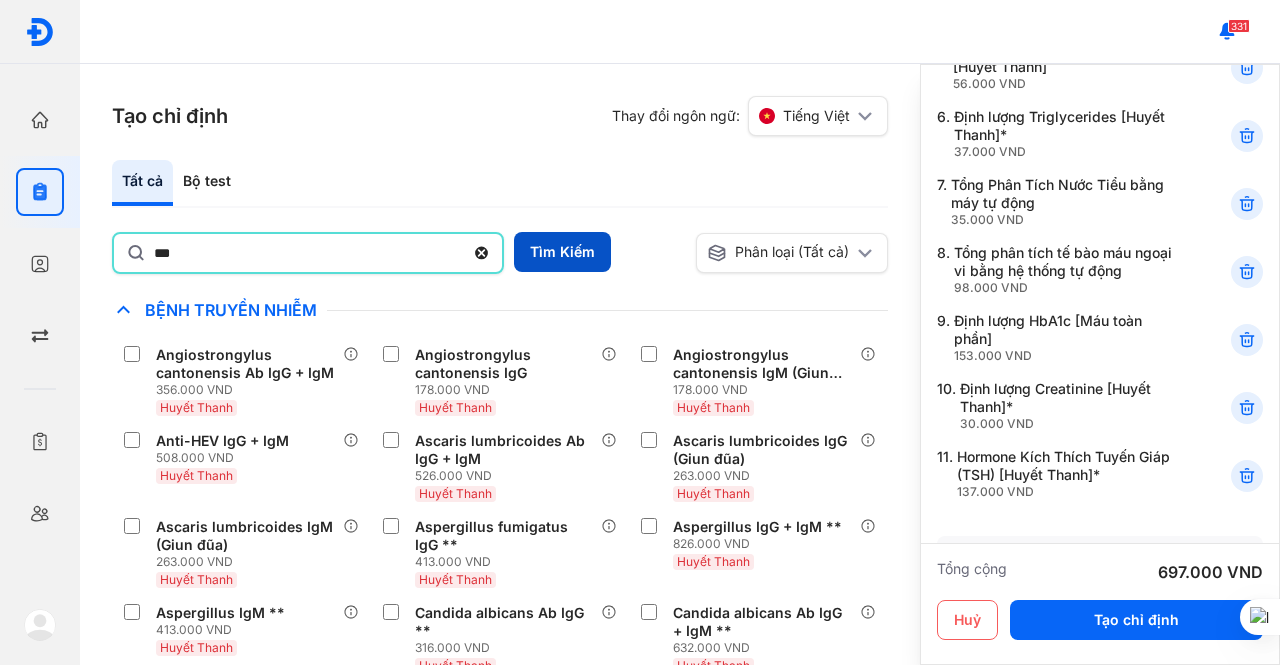 click on "Tìm Kiếm" at bounding box center (562, 252) 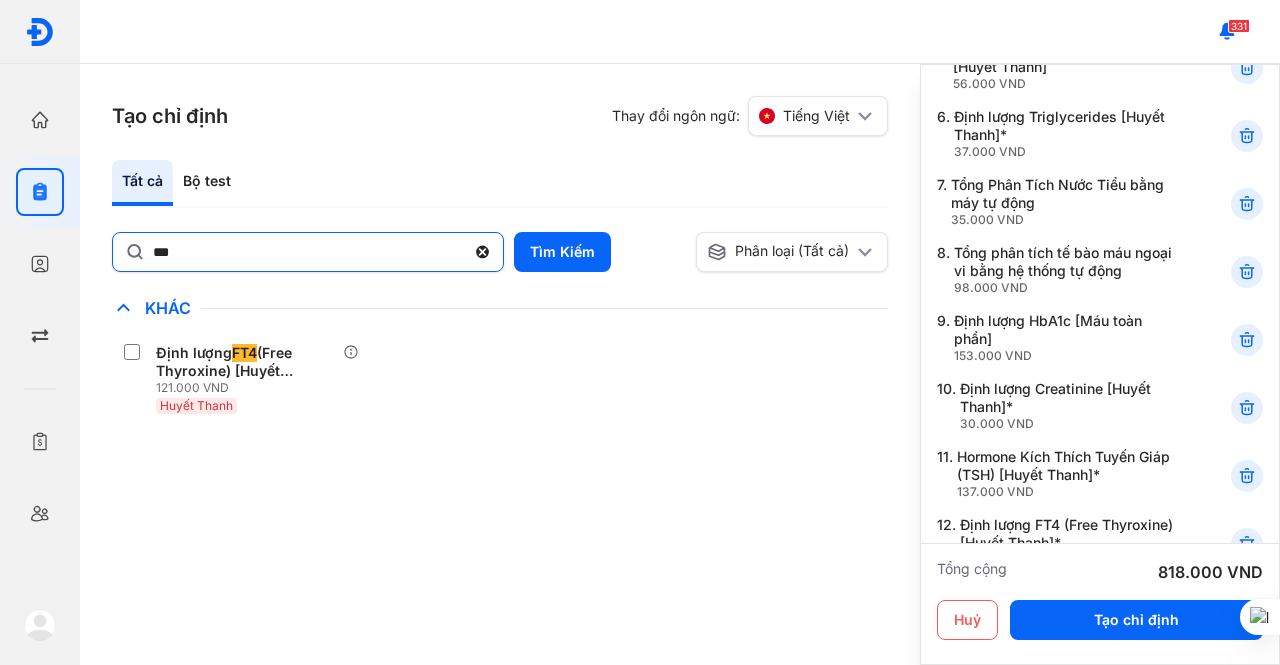 click 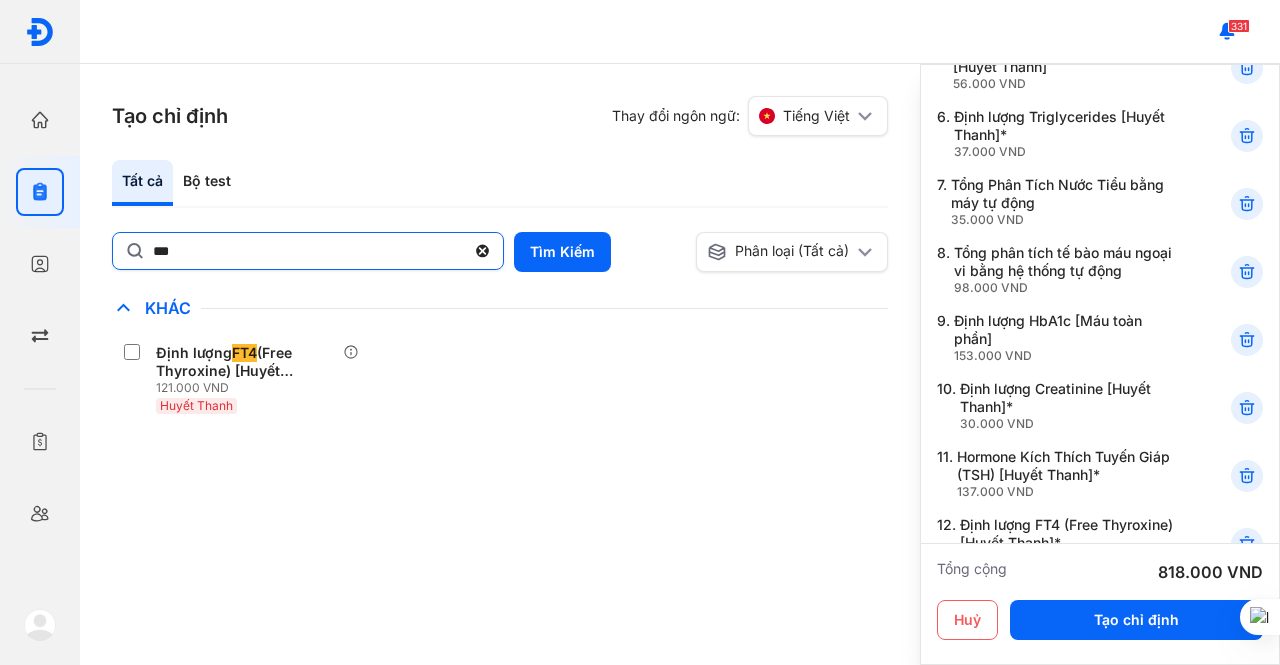 click on "***" 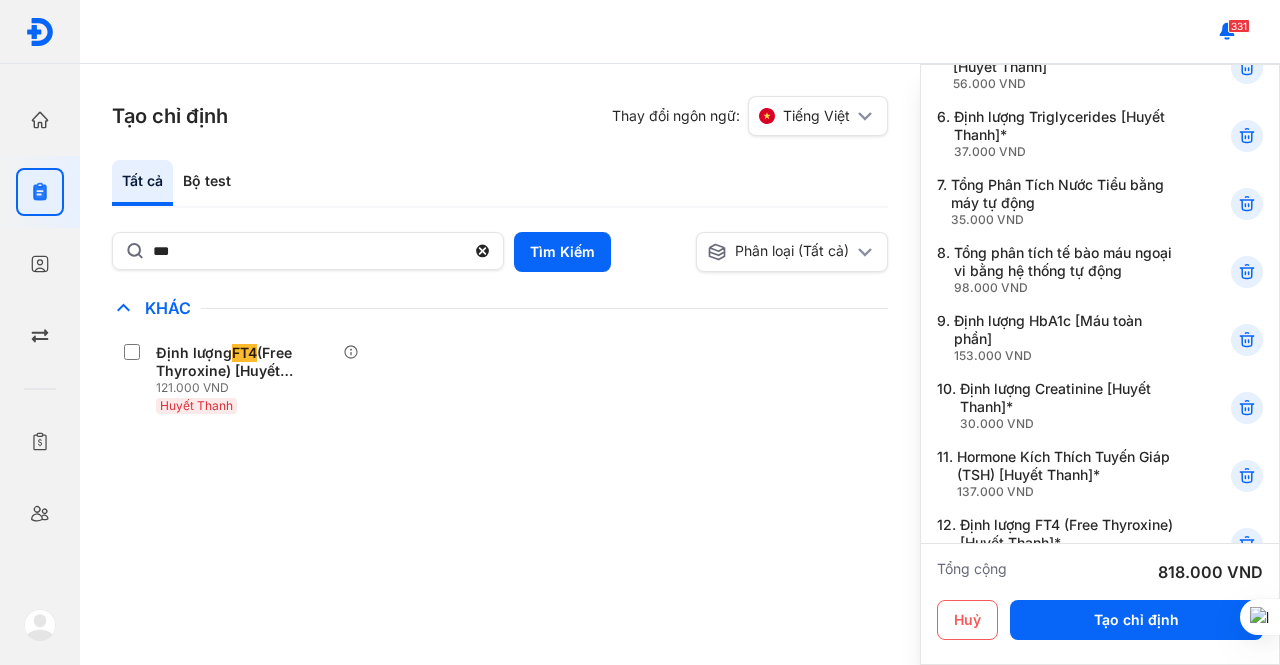 type 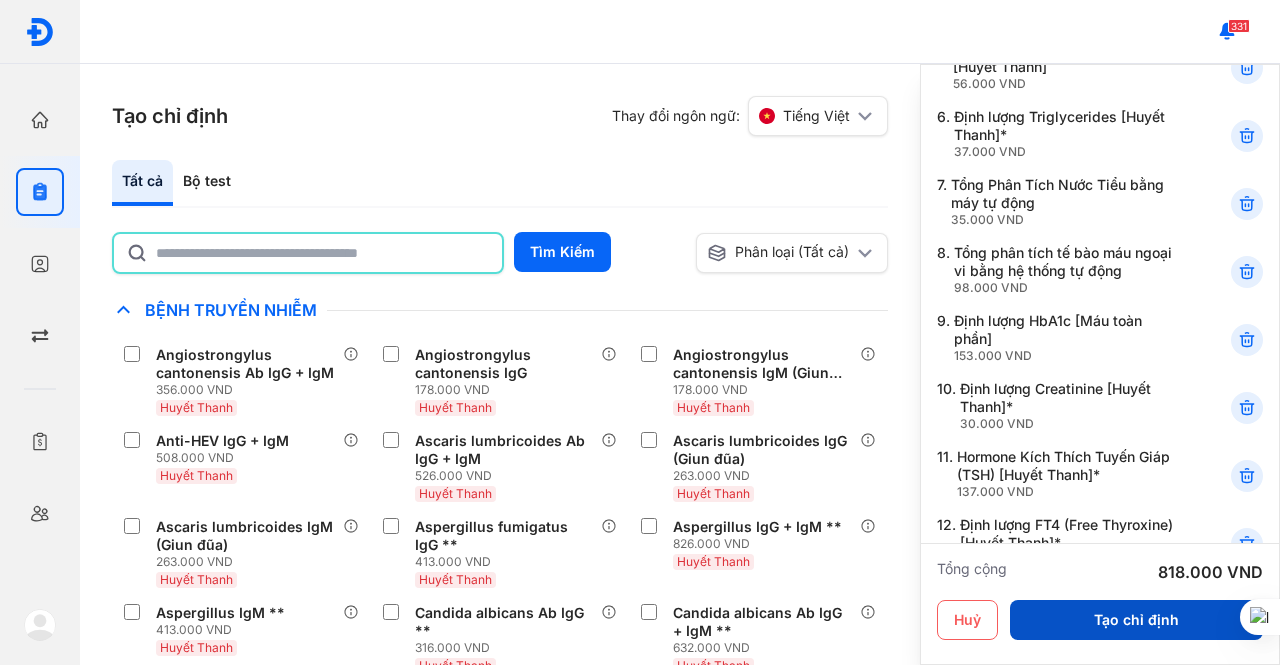 click on "Tạo chỉ định" at bounding box center (1136, 620) 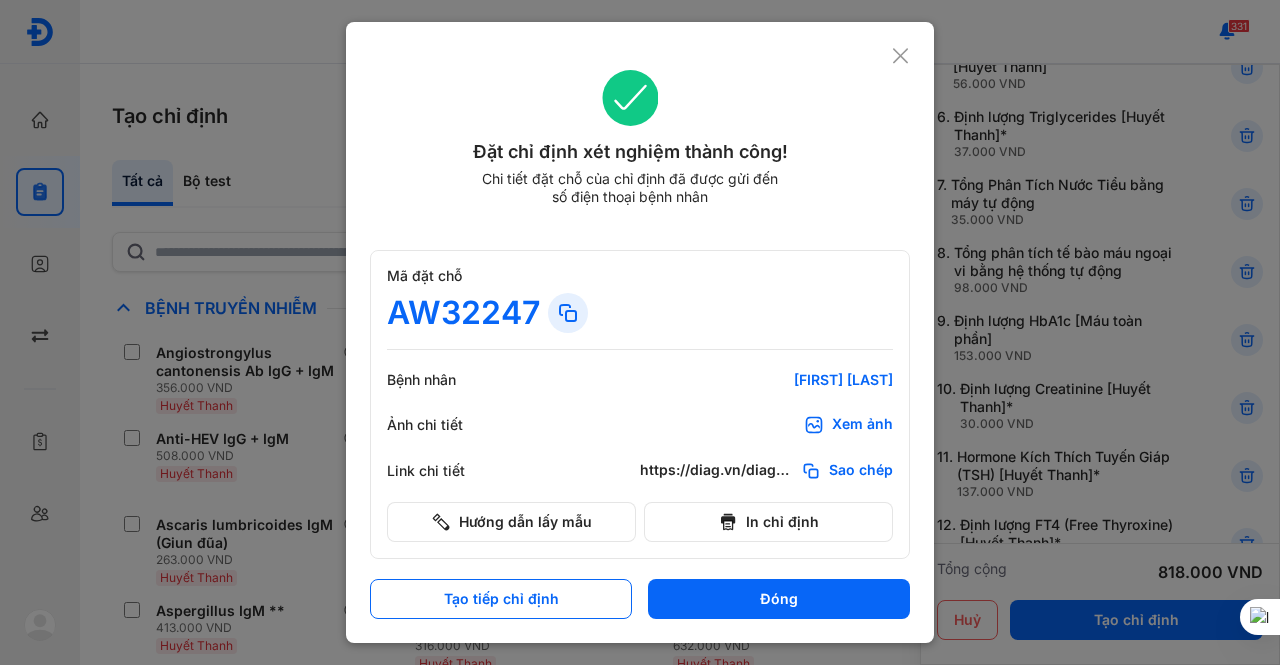 click 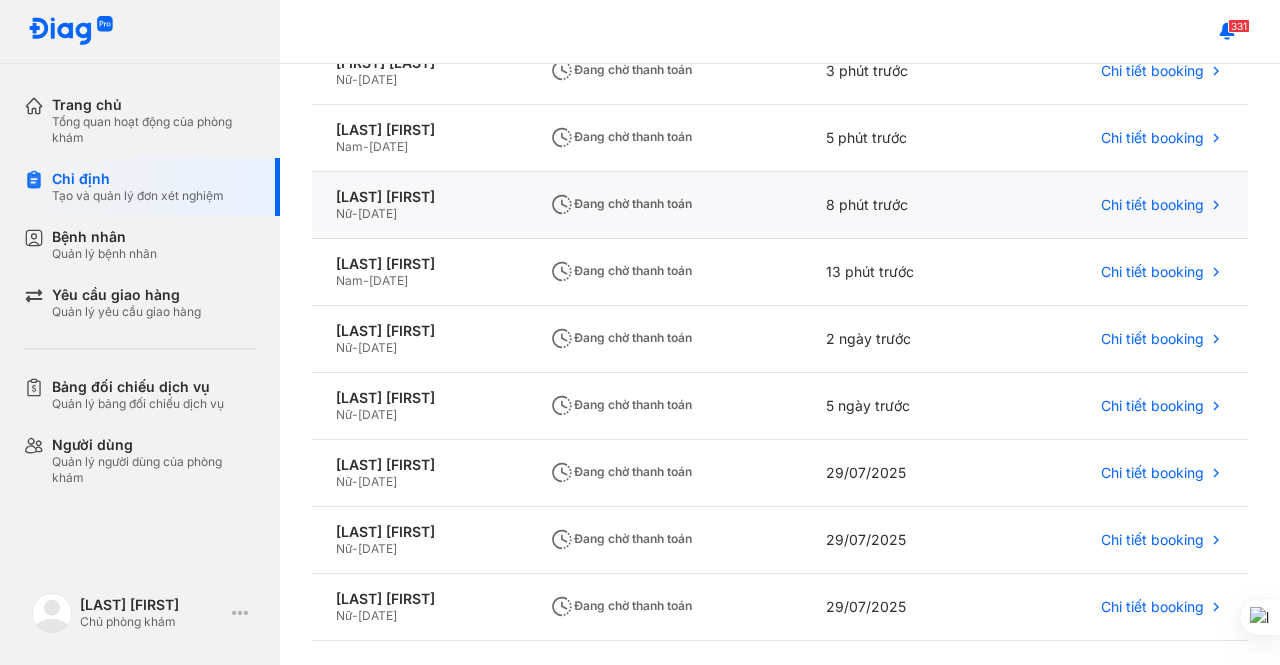 scroll, scrollTop: 246, scrollLeft: 0, axis: vertical 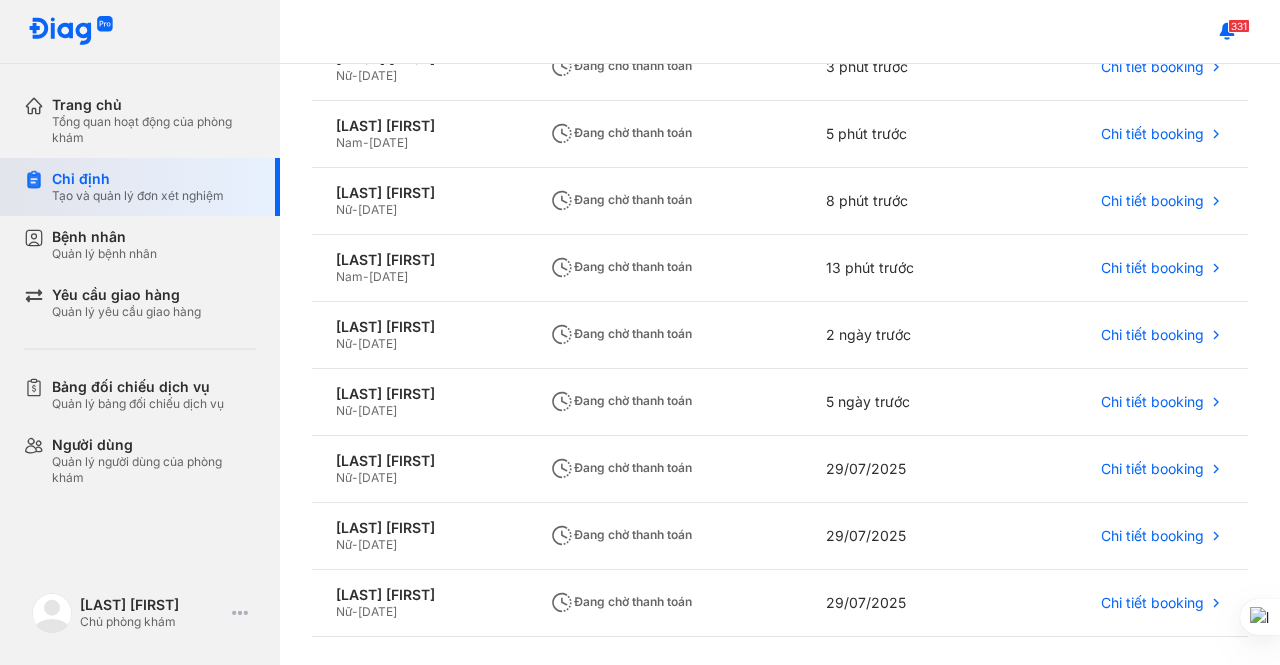 click on "Tạo và quản lý đơn xét nghiệm" at bounding box center [138, 196] 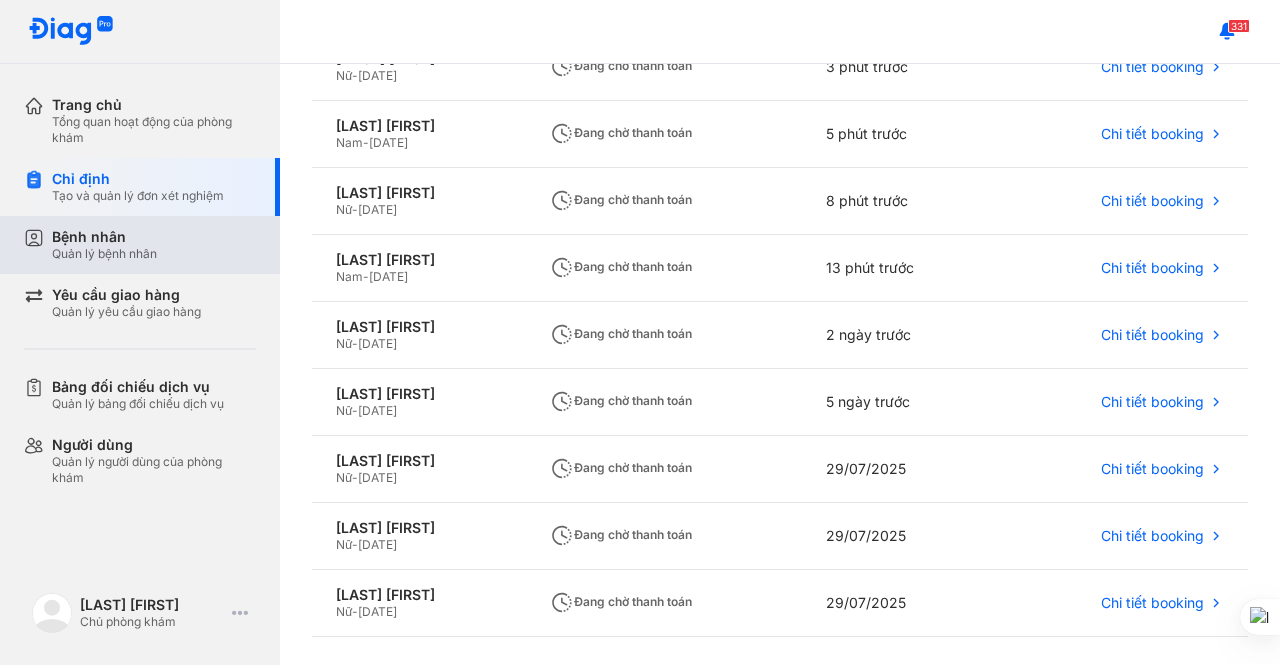 click on "Quản lý bệnh nhân" at bounding box center (104, 254) 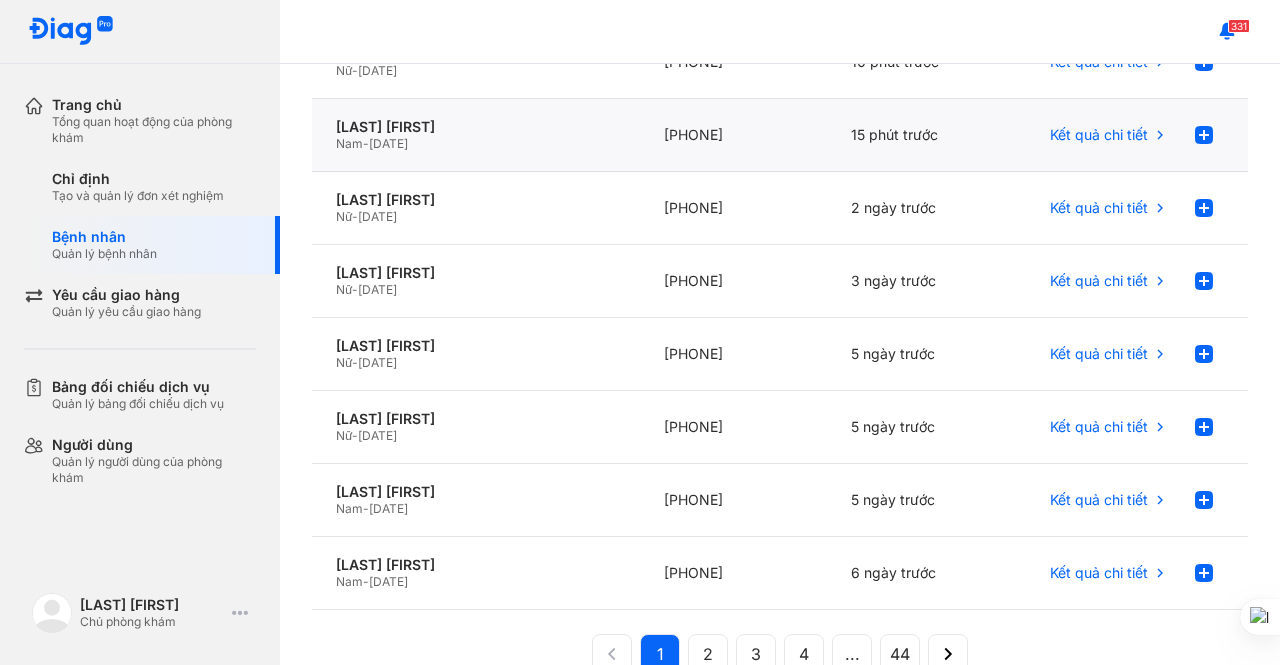 scroll, scrollTop: 472, scrollLeft: 0, axis: vertical 